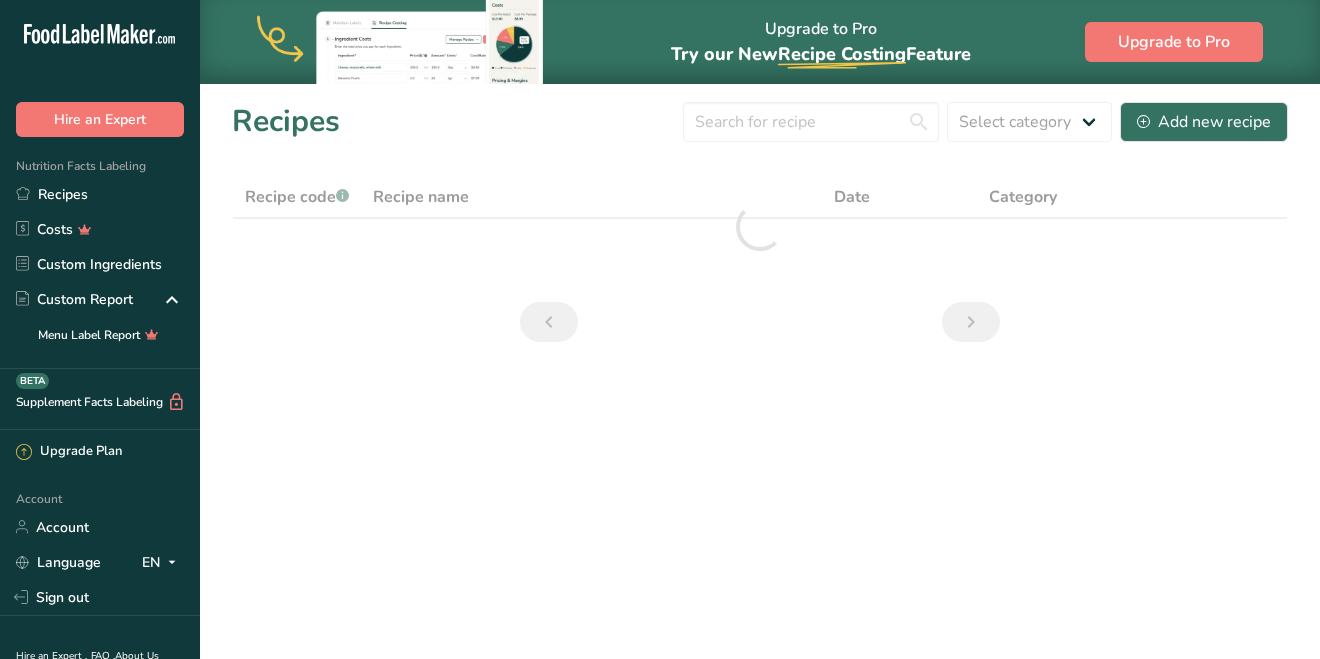 scroll, scrollTop: 0, scrollLeft: 0, axis: both 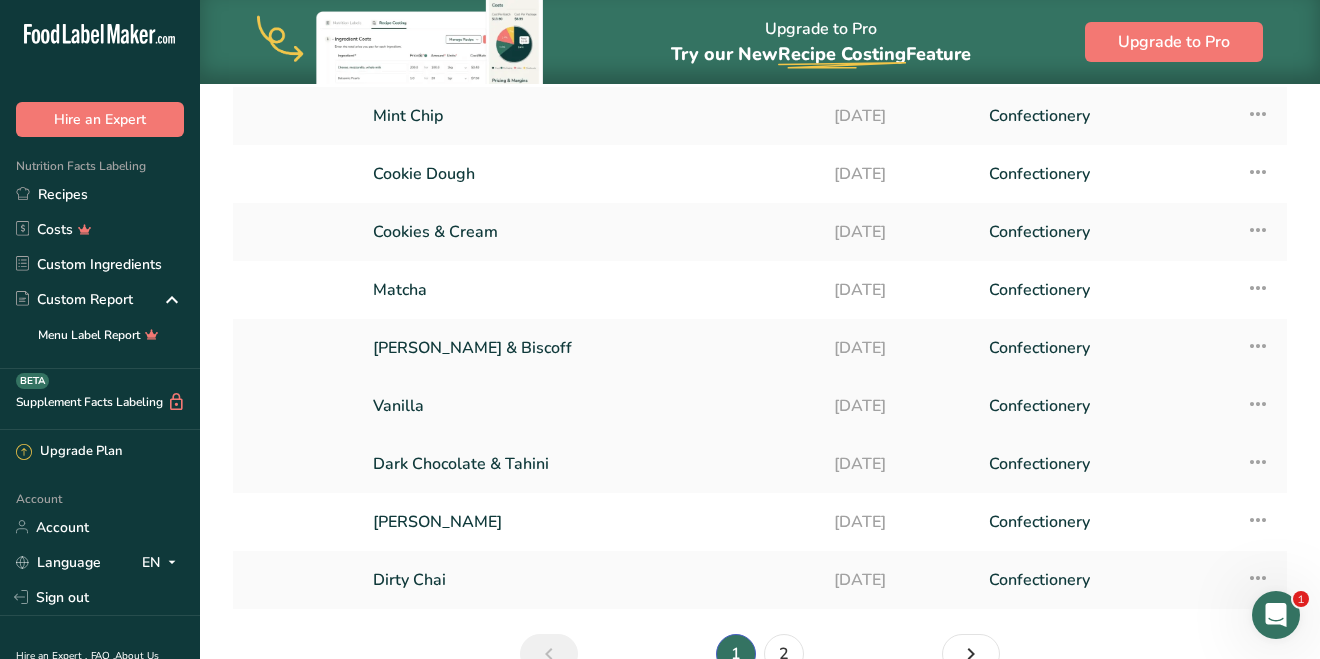 click at bounding box center [1258, 404] 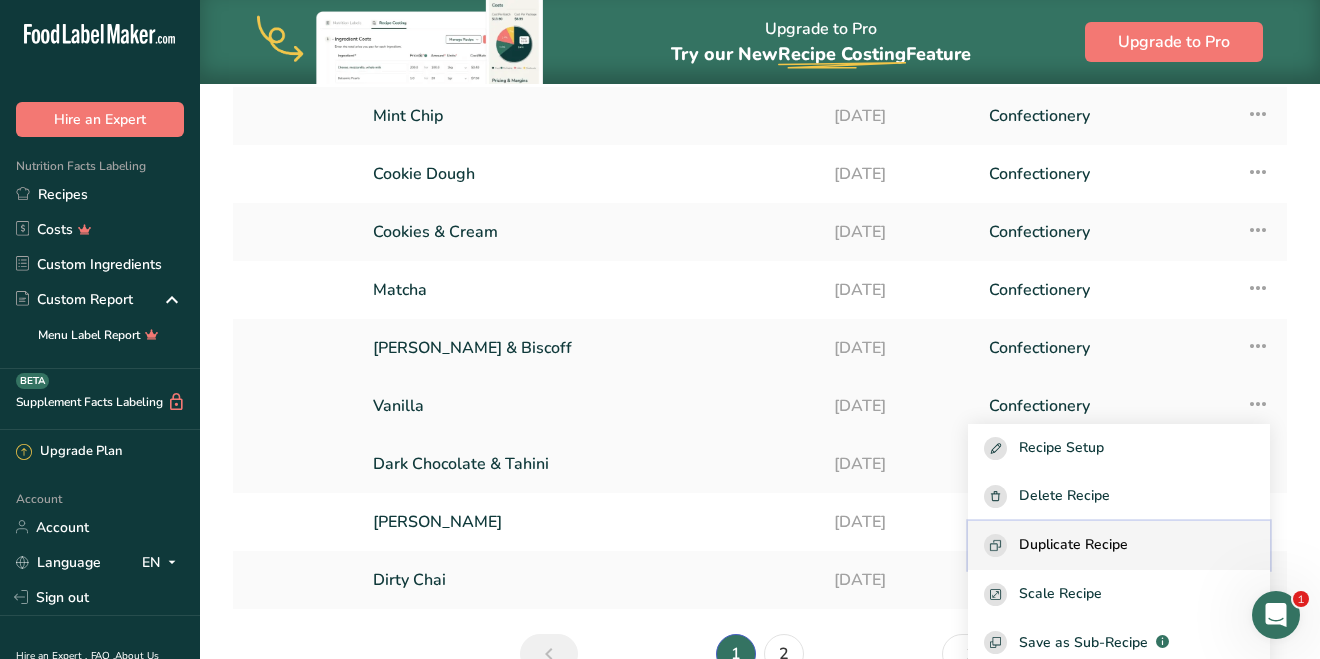 click on "Duplicate Recipe" at bounding box center [1073, 545] 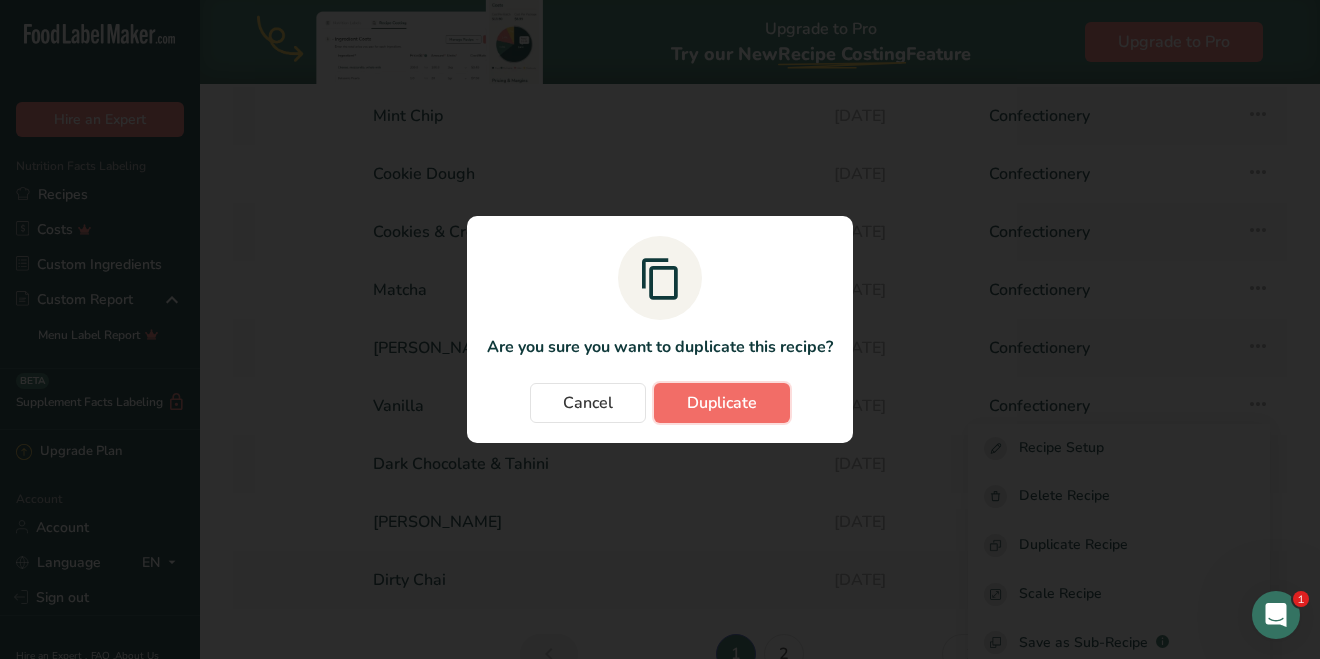 click on "Duplicate" at bounding box center [722, 403] 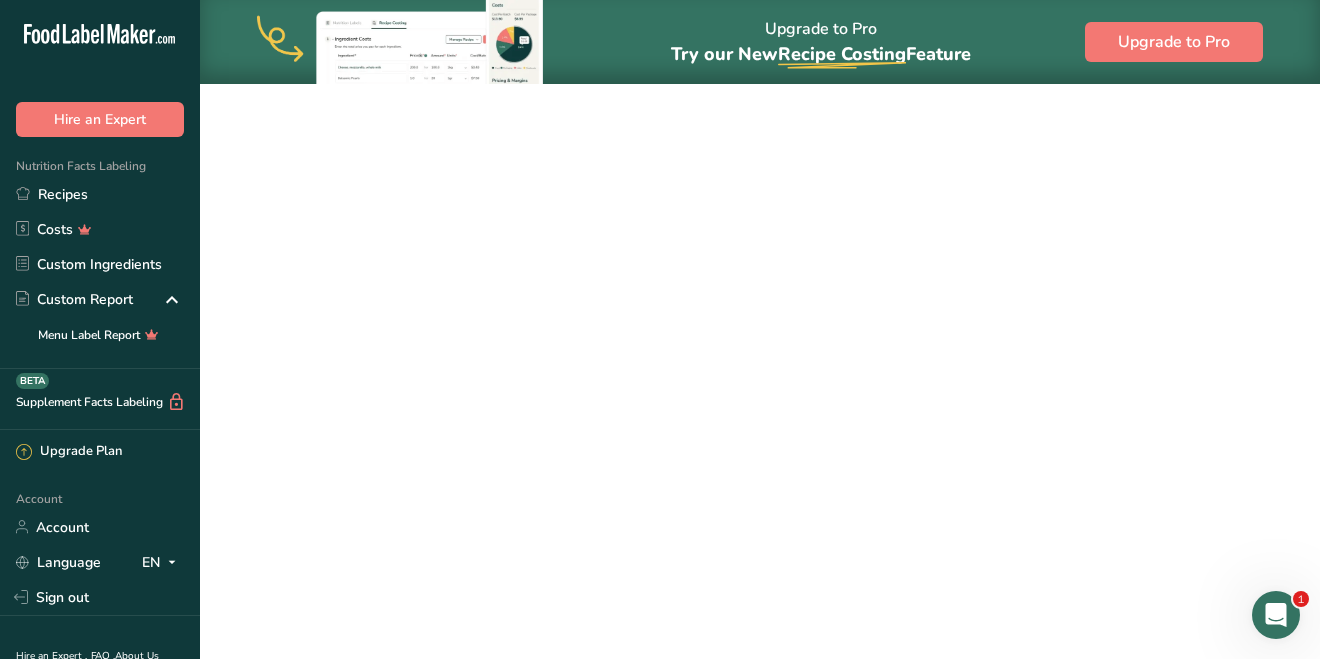 scroll, scrollTop: 0, scrollLeft: 0, axis: both 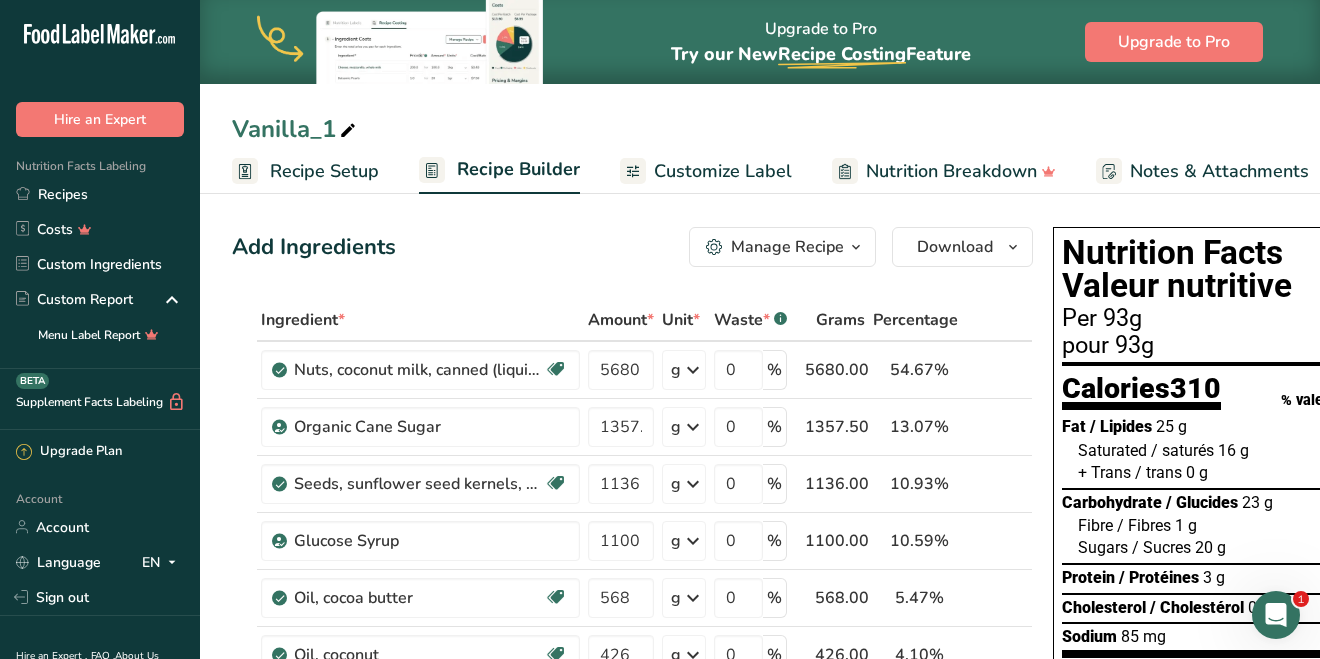 click on "Vanilla_1" at bounding box center [296, 129] 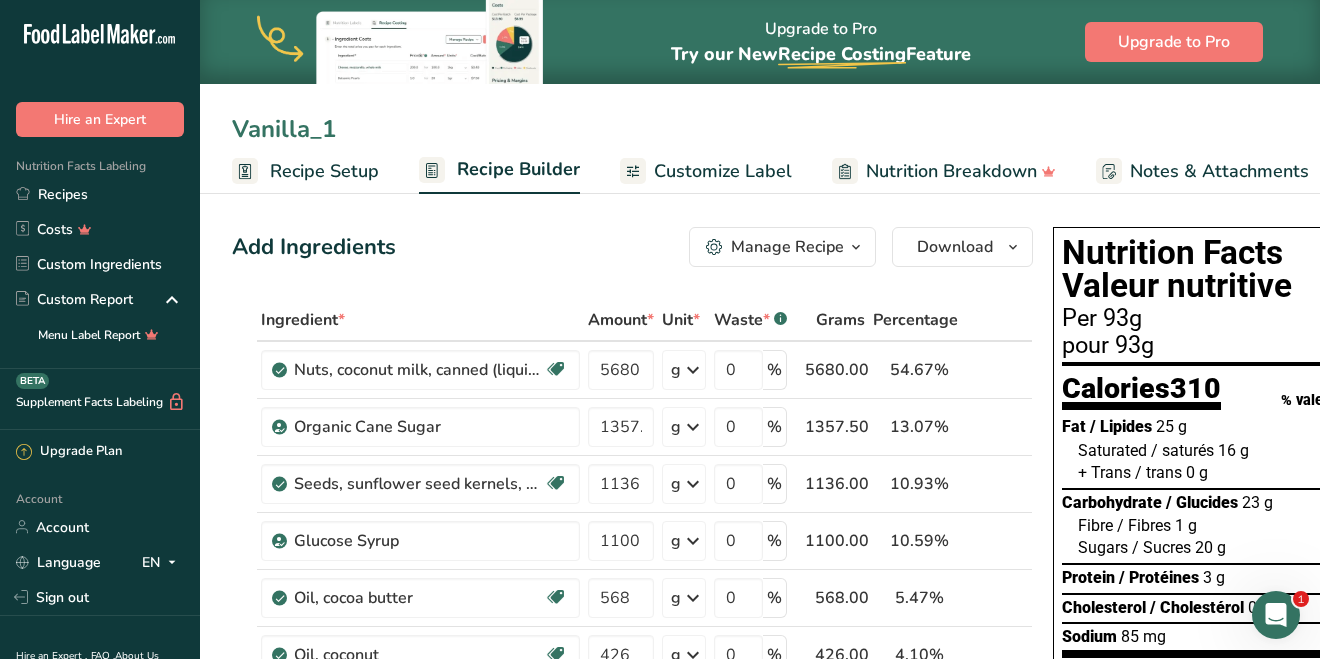 click on "Vanilla_1" at bounding box center [760, 129] 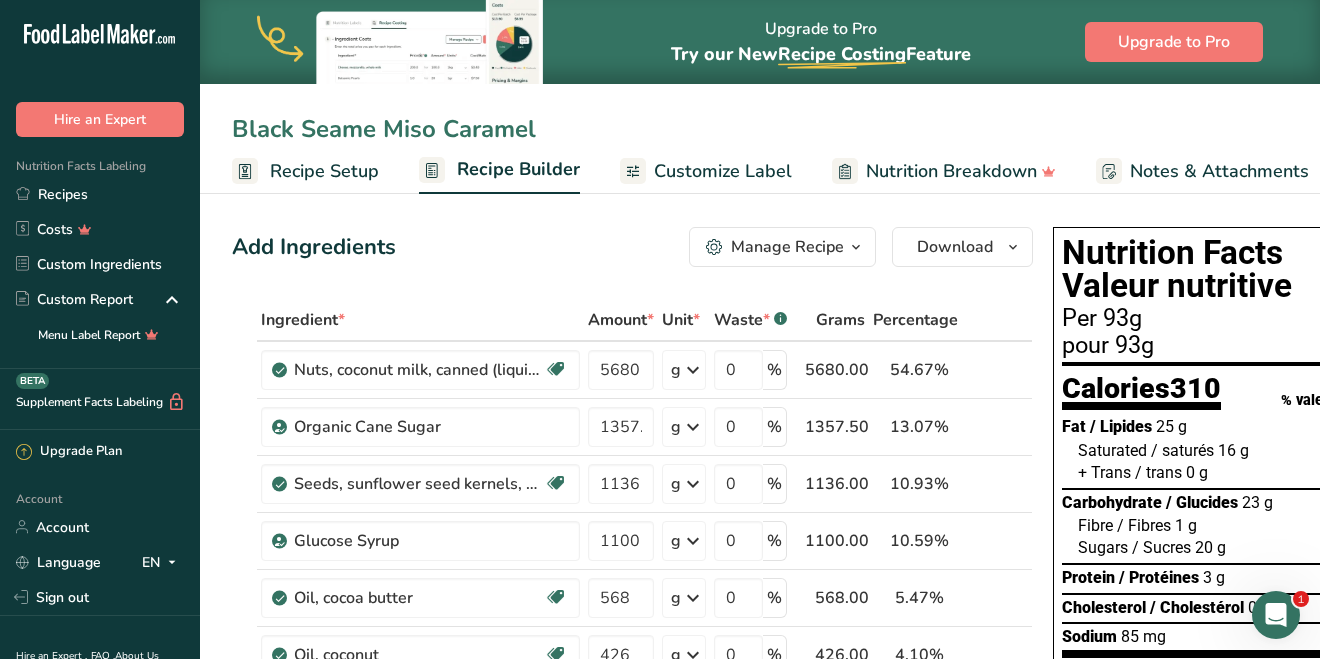 click on "Black Seame Miso Caramel" at bounding box center [760, 129] 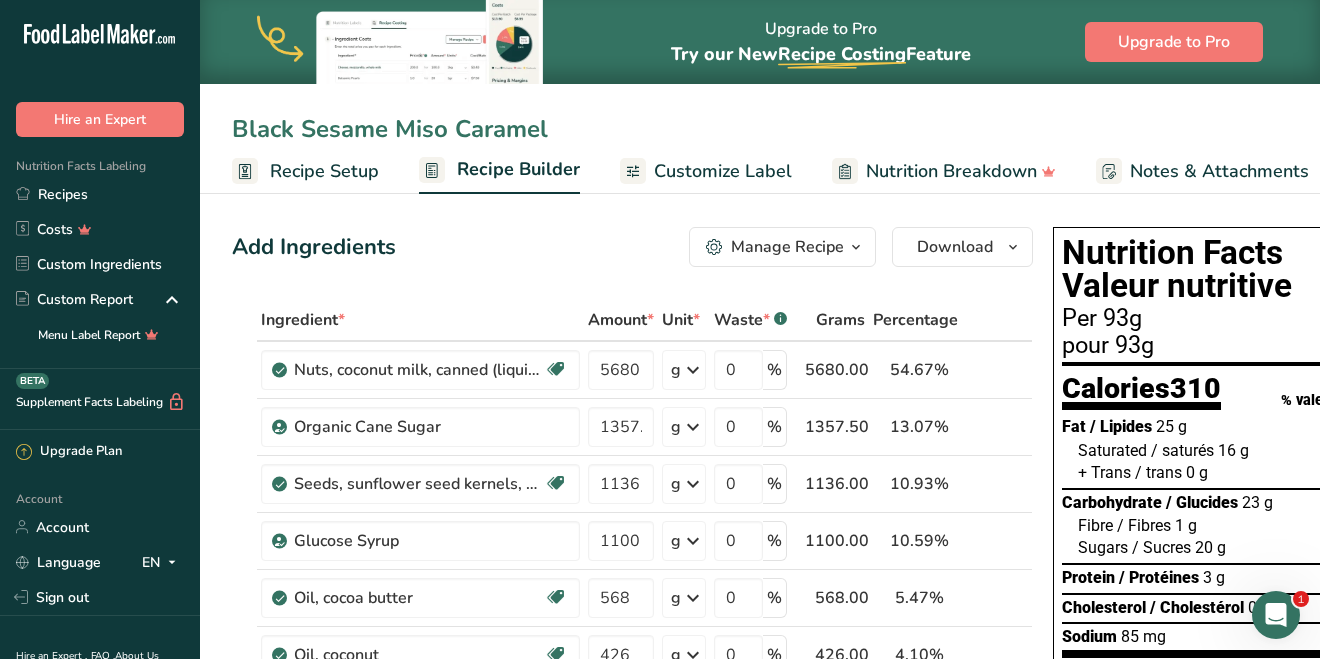 type on "Black Sesame Miso Caramel" 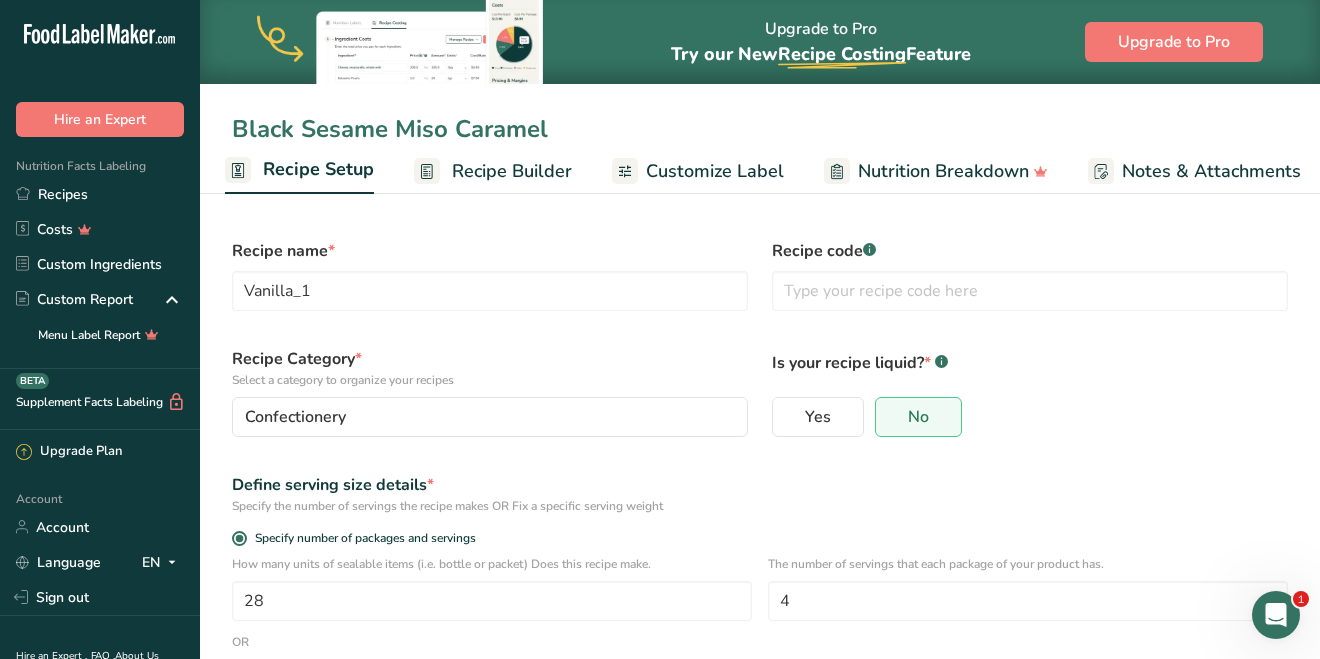 type on "Black Sesame Miso Caramel" 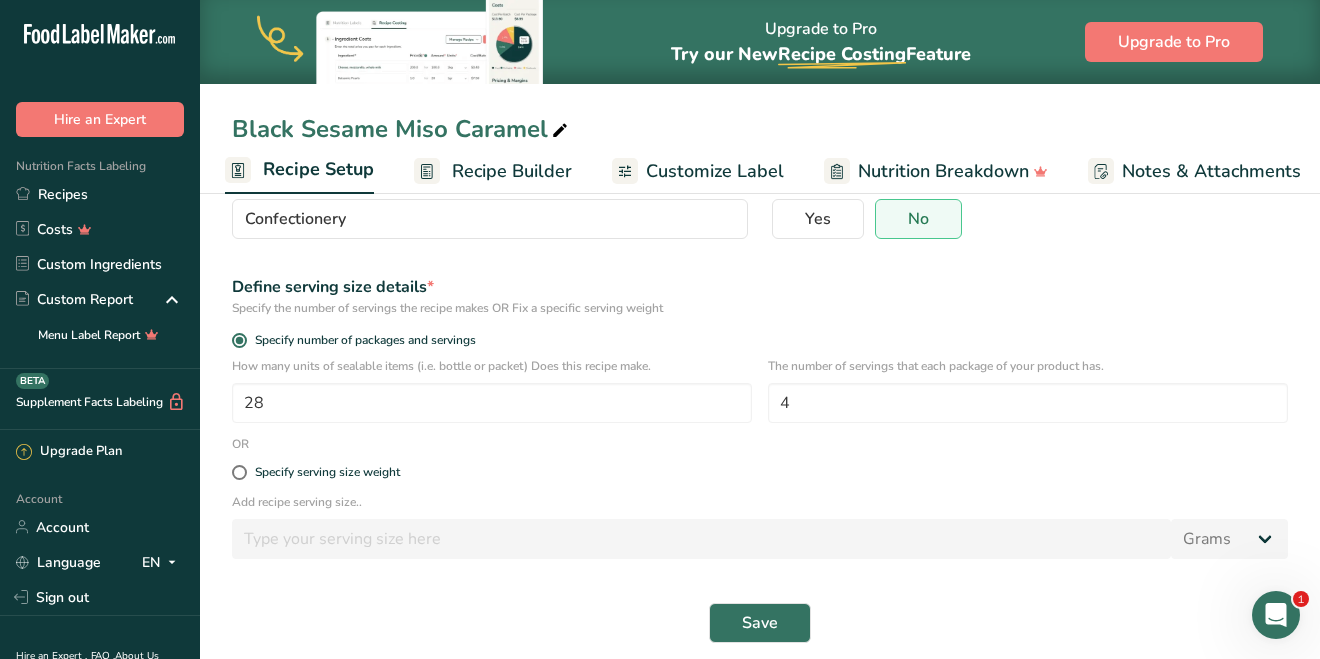 scroll, scrollTop: 206, scrollLeft: 0, axis: vertical 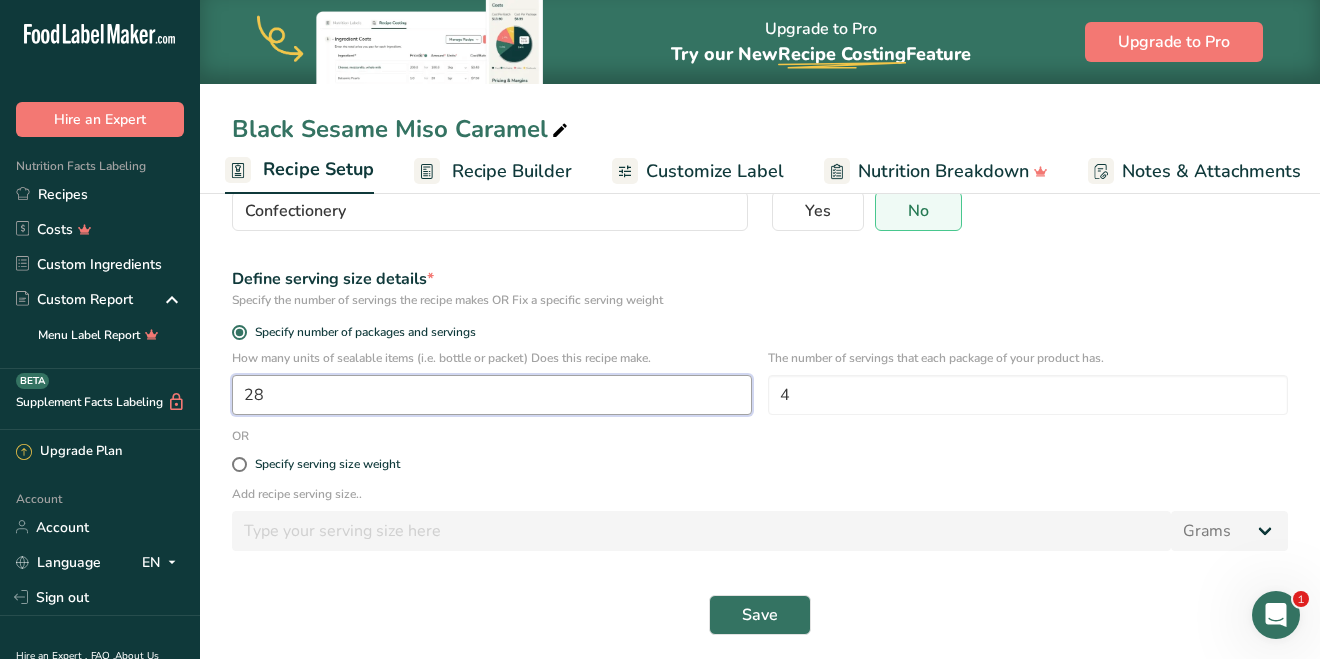 click on "28" at bounding box center (492, 395) 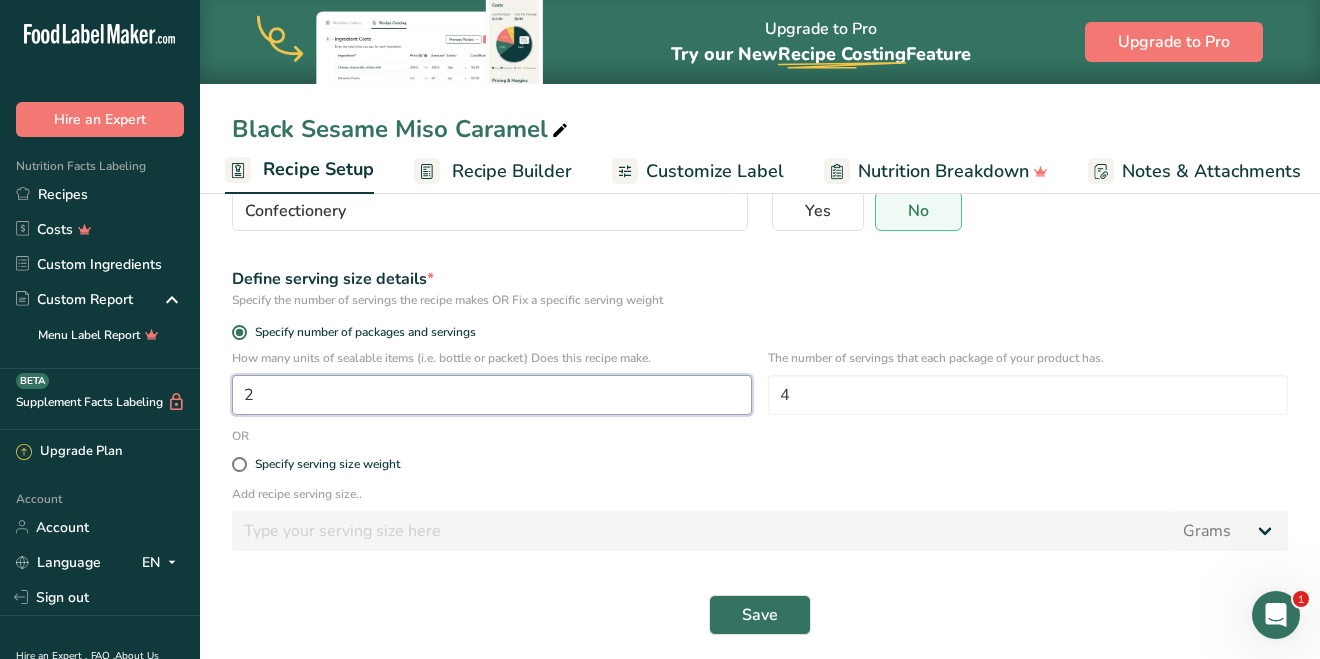 type on "1" 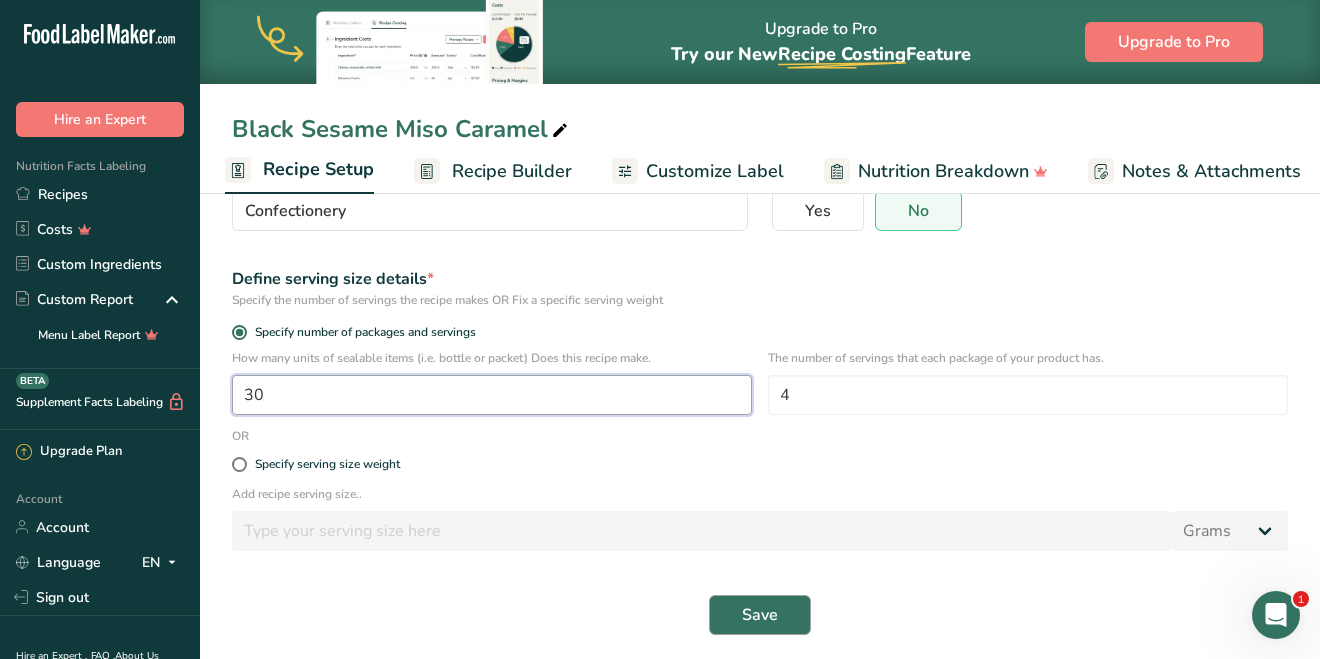 type on "30" 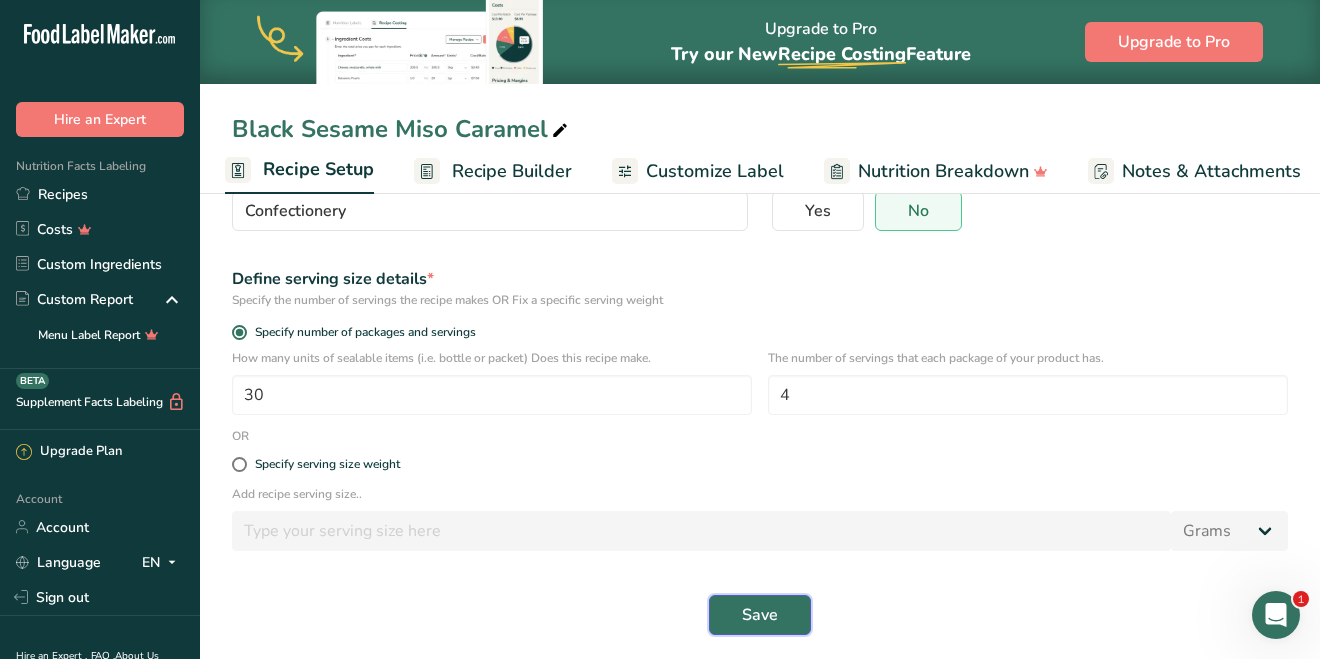 click on "Save" at bounding box center (760, 615) 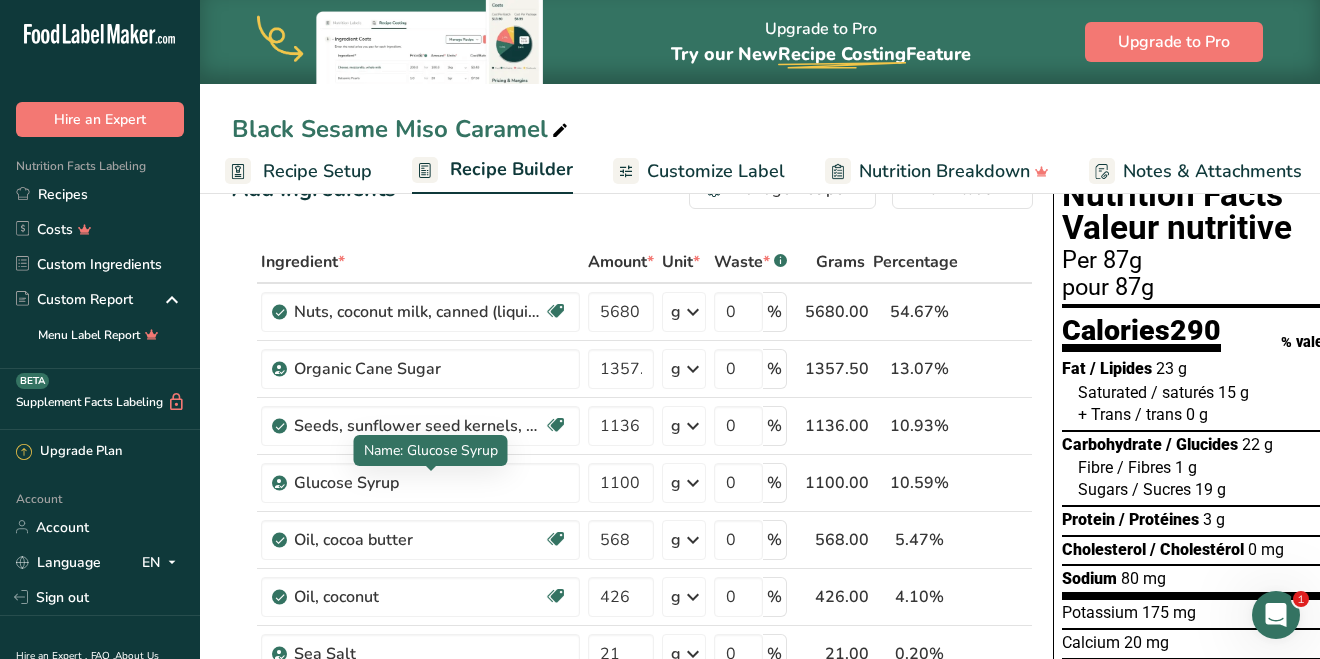 scroll, scrollTop: 67, scrollLeft: 0, axis: vertical 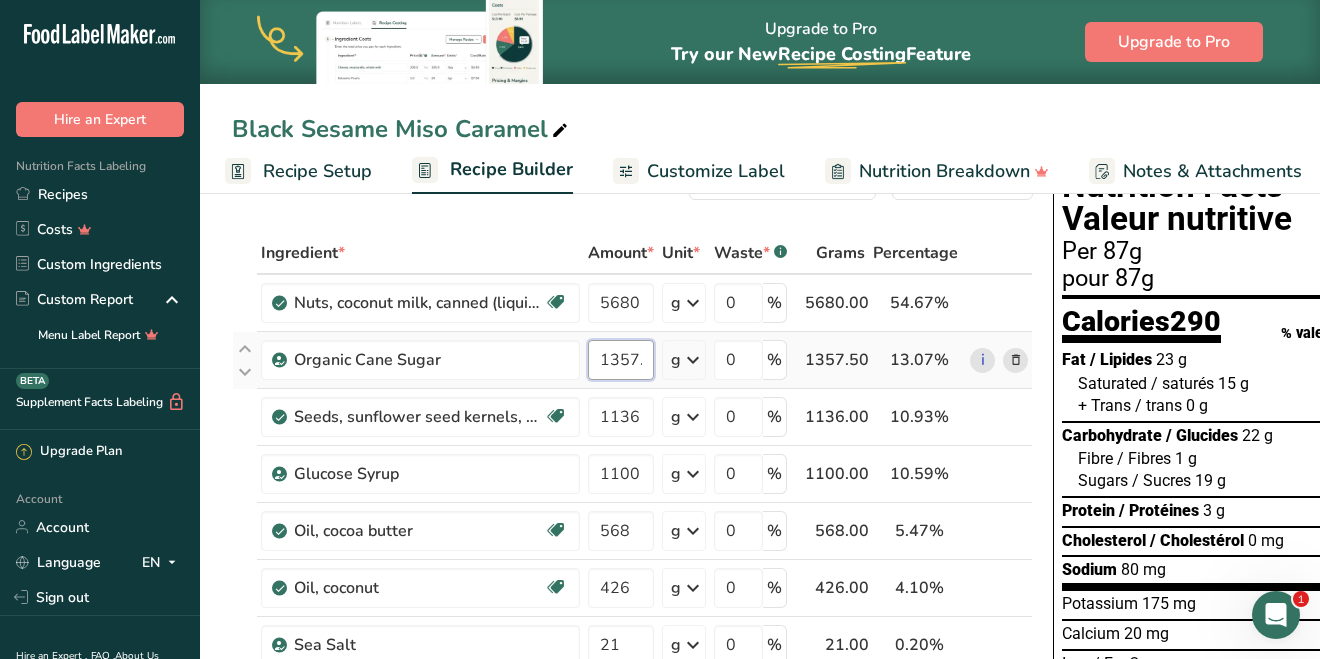 click on "1357.5" at bounding box center (621, 360) 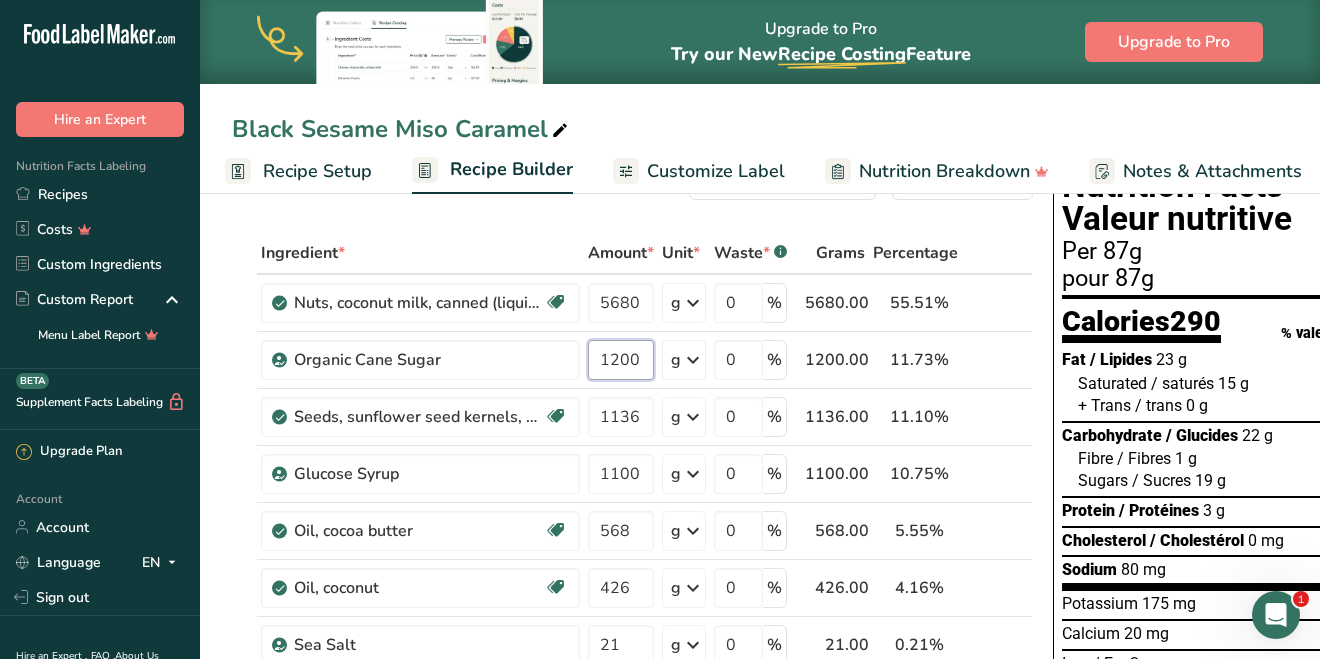 type on "1200" 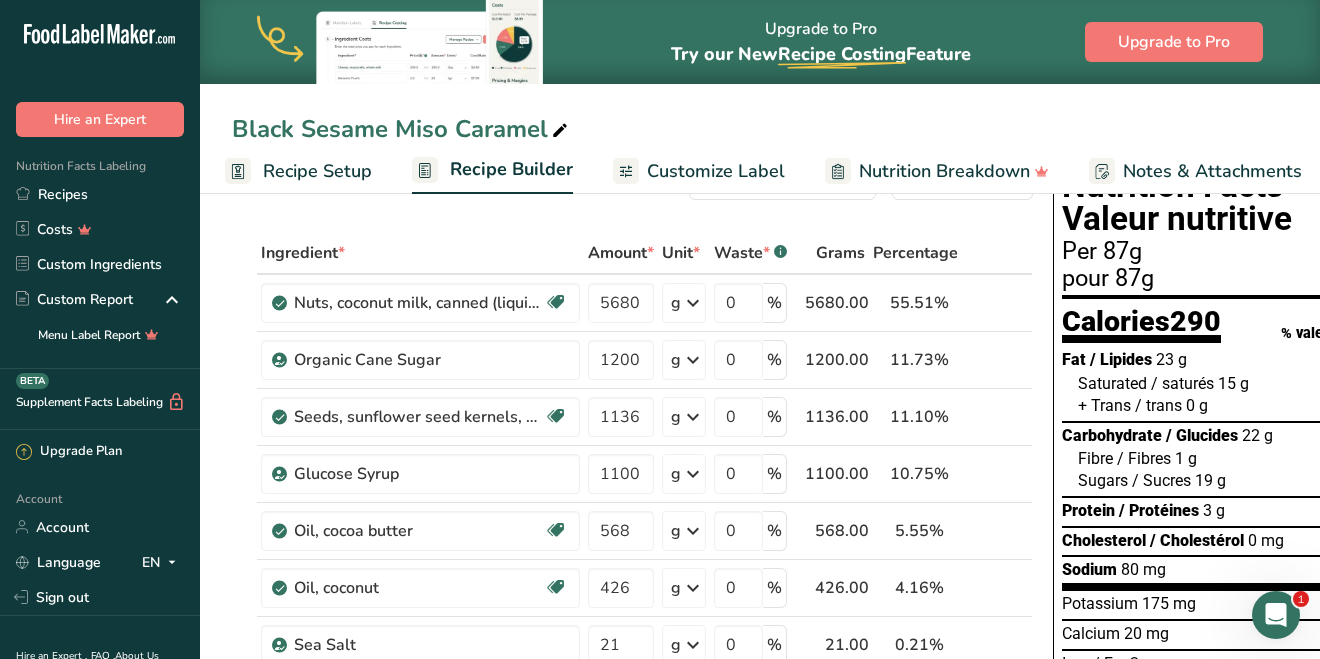click on "Add Ingredients
Manage Recipe         Delete Recipe           Duplicate Recipe             Scale Recipe             Save as Sub-Recipe   .a-a{fill:#347362;}.b-a{fill:#fff;}                               Nutrition Breakdown                   Recipe Card
NEW
[MEDICAL_DATA] Pattern Report             Activity History
Download
Choose your preferred label style
Standard FDA label
Standard FDA label
The most common format for nutrition facts labels in compliance with the FDA's typeface, style and requirements
Tabular FDA label
A label format compliant with the FDA regulations presented in a tabular (horizontal) display.
Linear FDA label
A simple linear display for small sized packages.
Simplified FDA label" at bounding box center [760, 879] 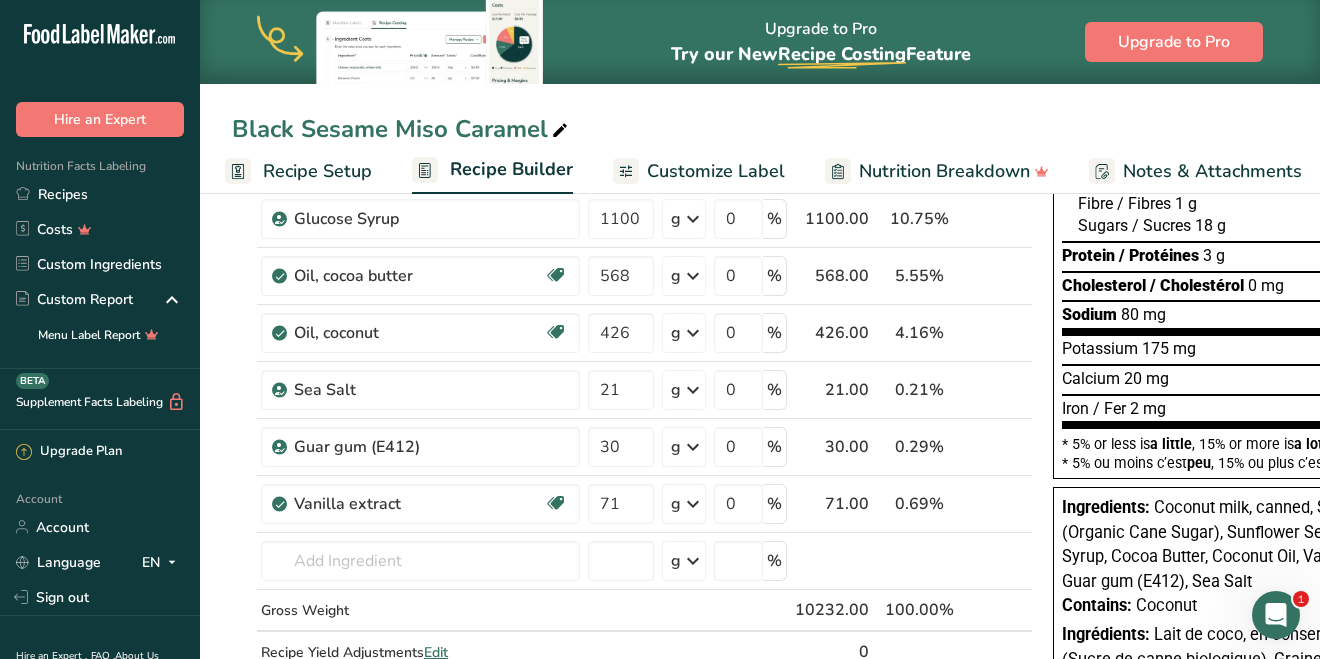 scroll, scrollTop: 339, scrollLeft: 0, axis: vertical 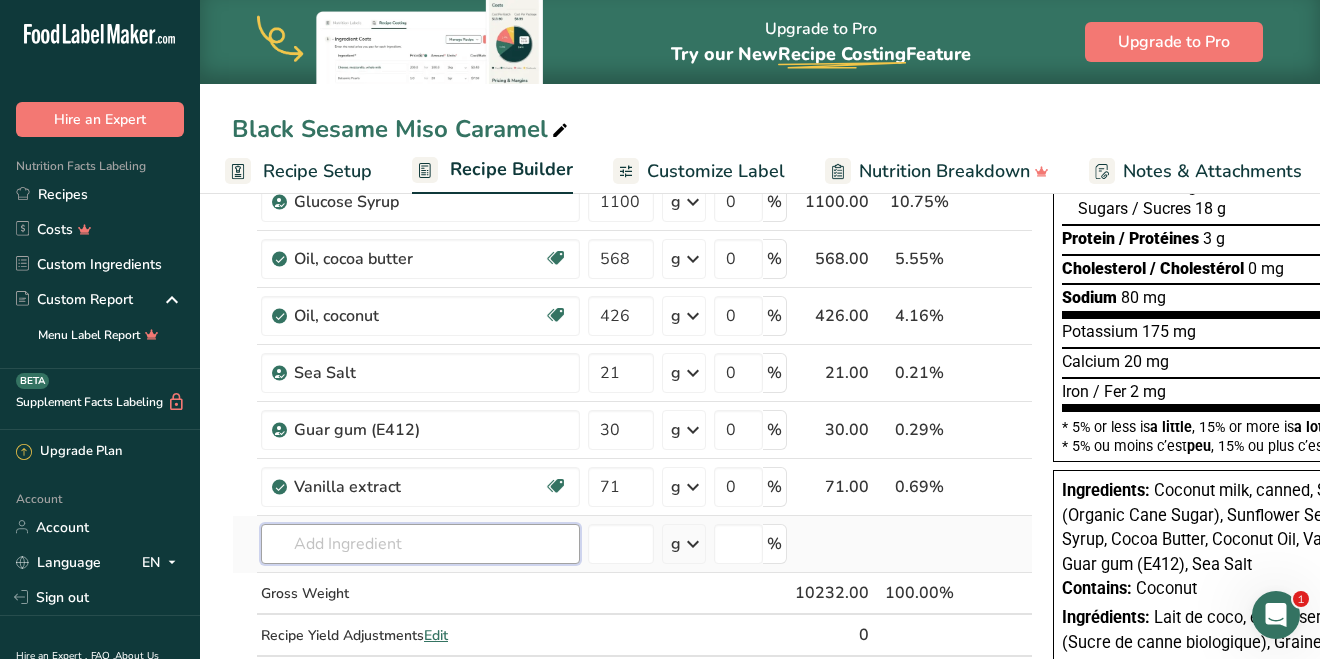 click at bounding box center (420, 544) 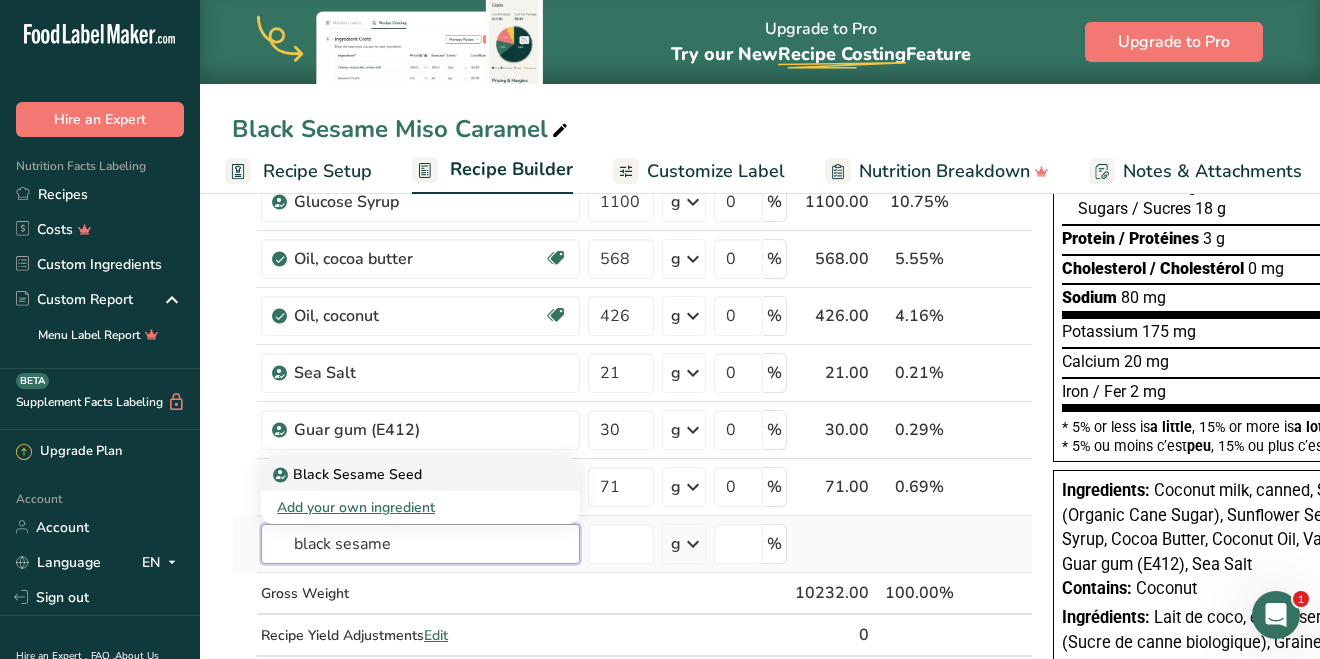 type on "black sesame" 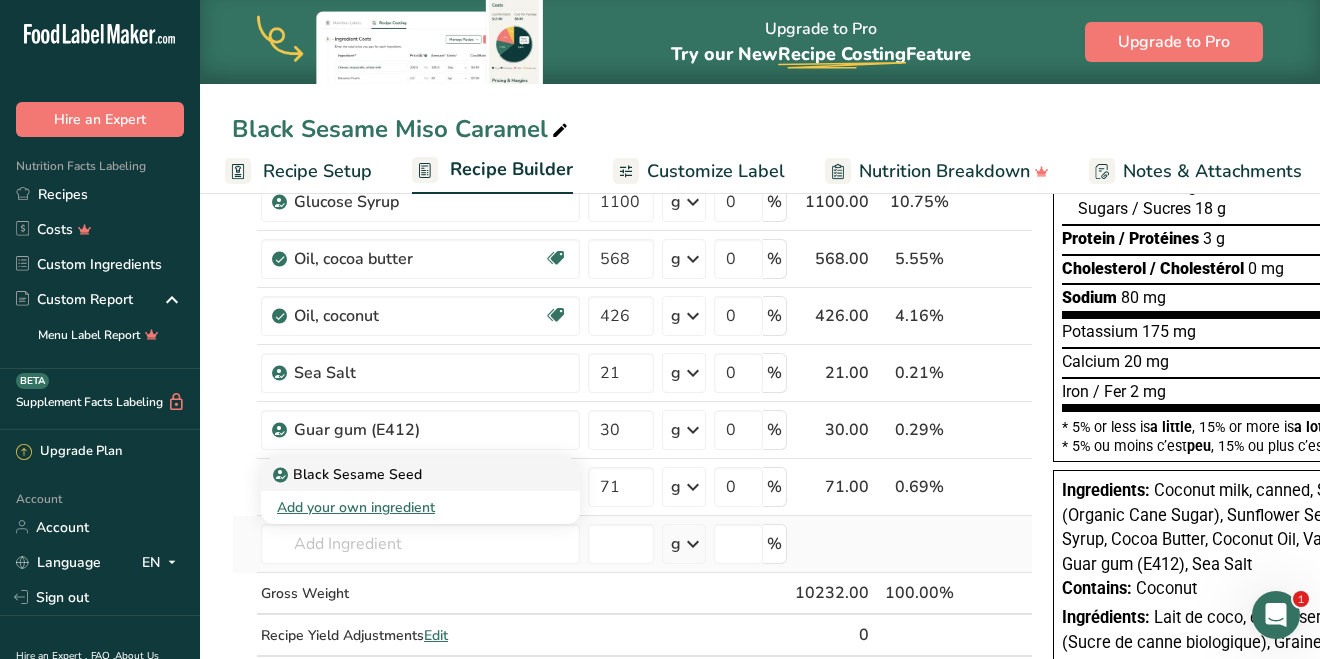 click on "Black Sesame Seed" at bounding box center (349, 474) 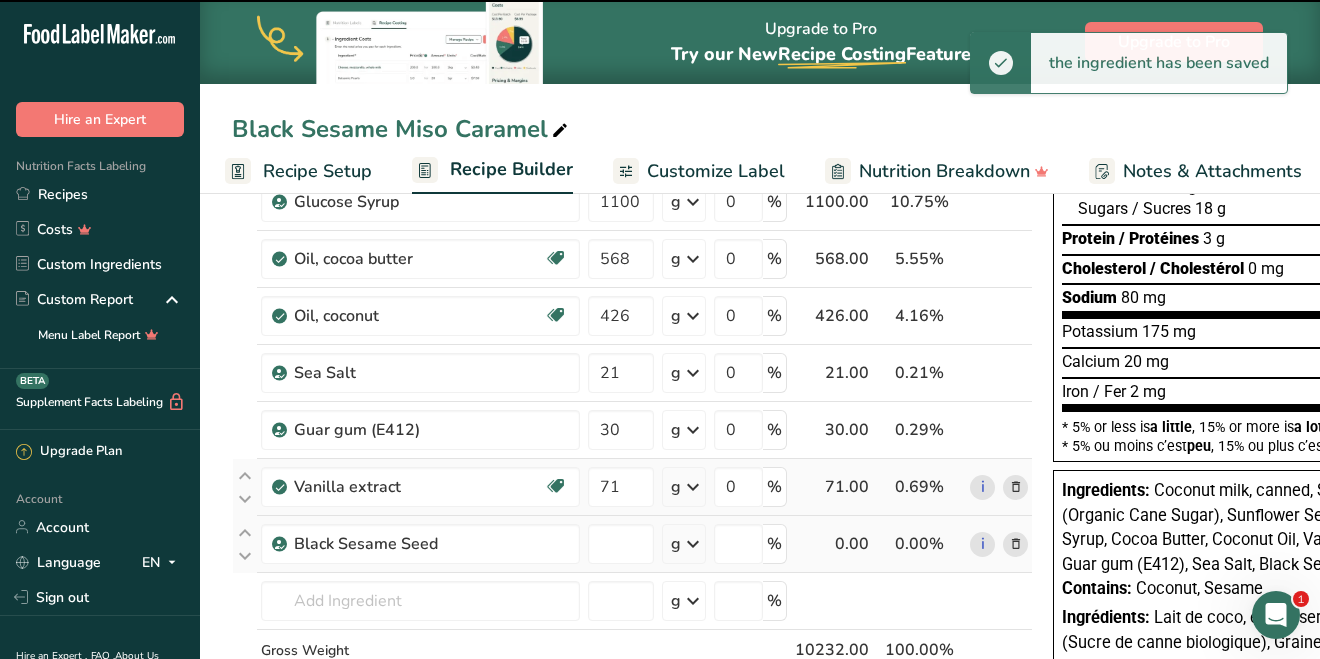 type on "0" 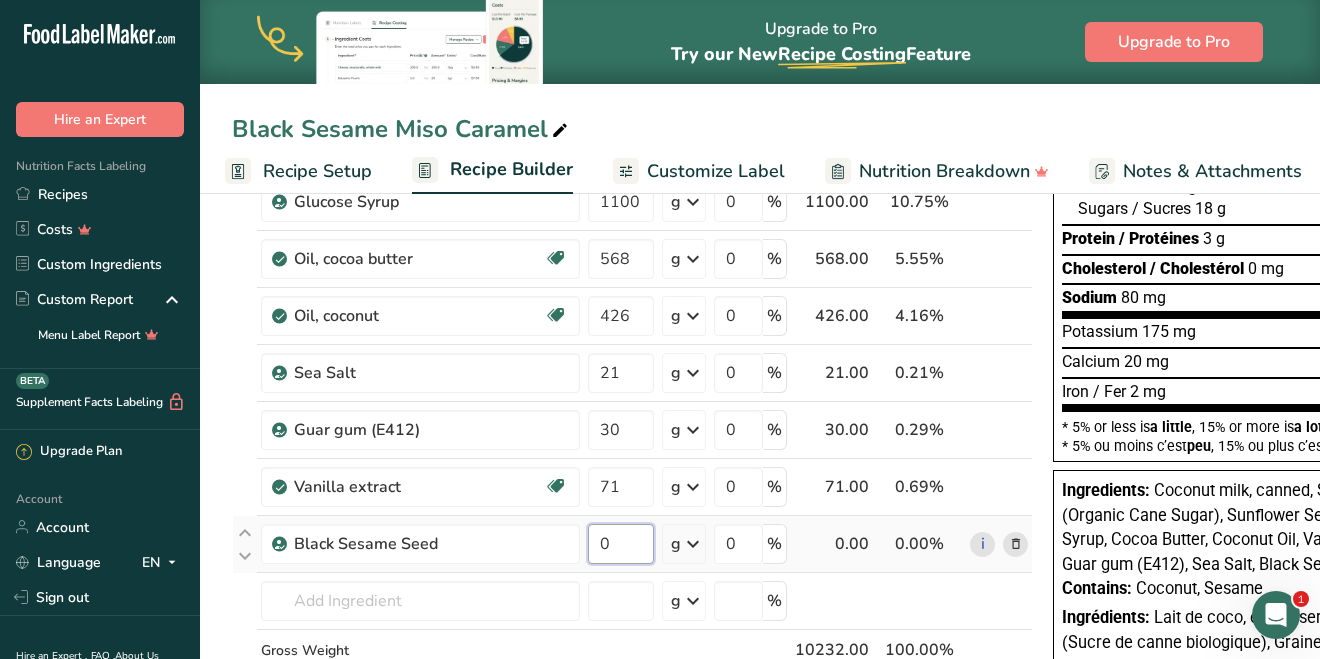 click on "0" at bounding box center (621, 544) 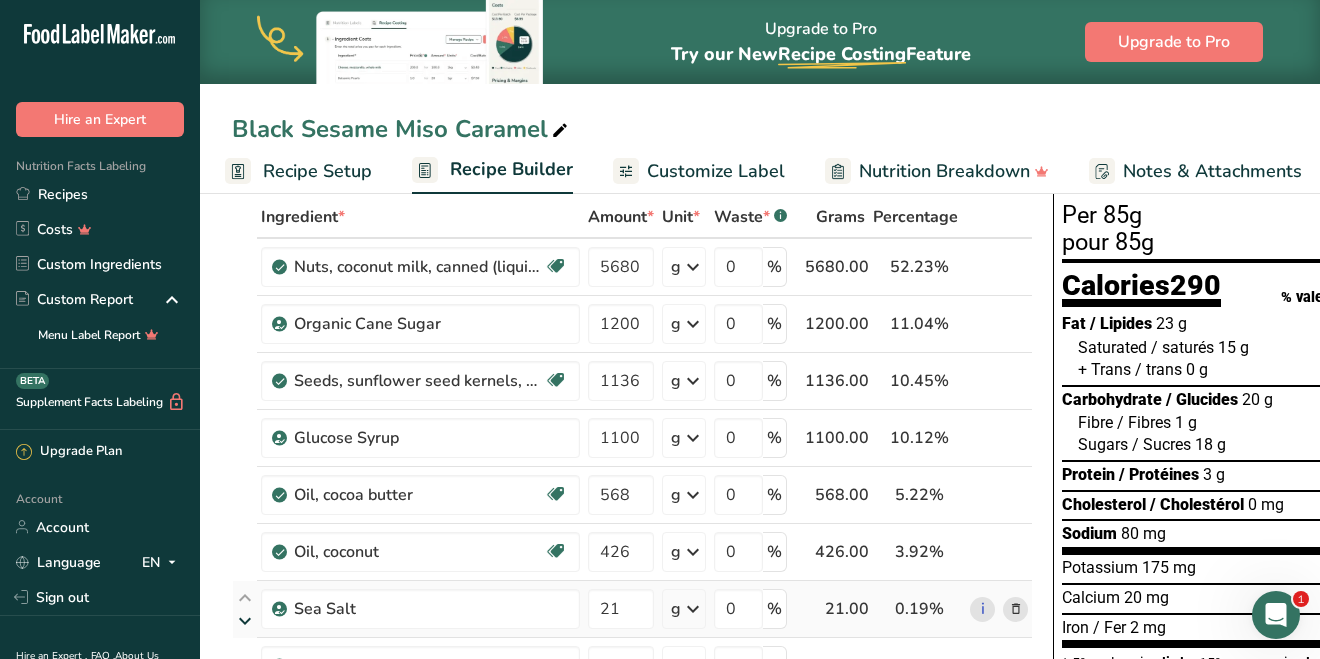 scroll, scrollTop: 101, scrollLeft: 0, axis: vertical 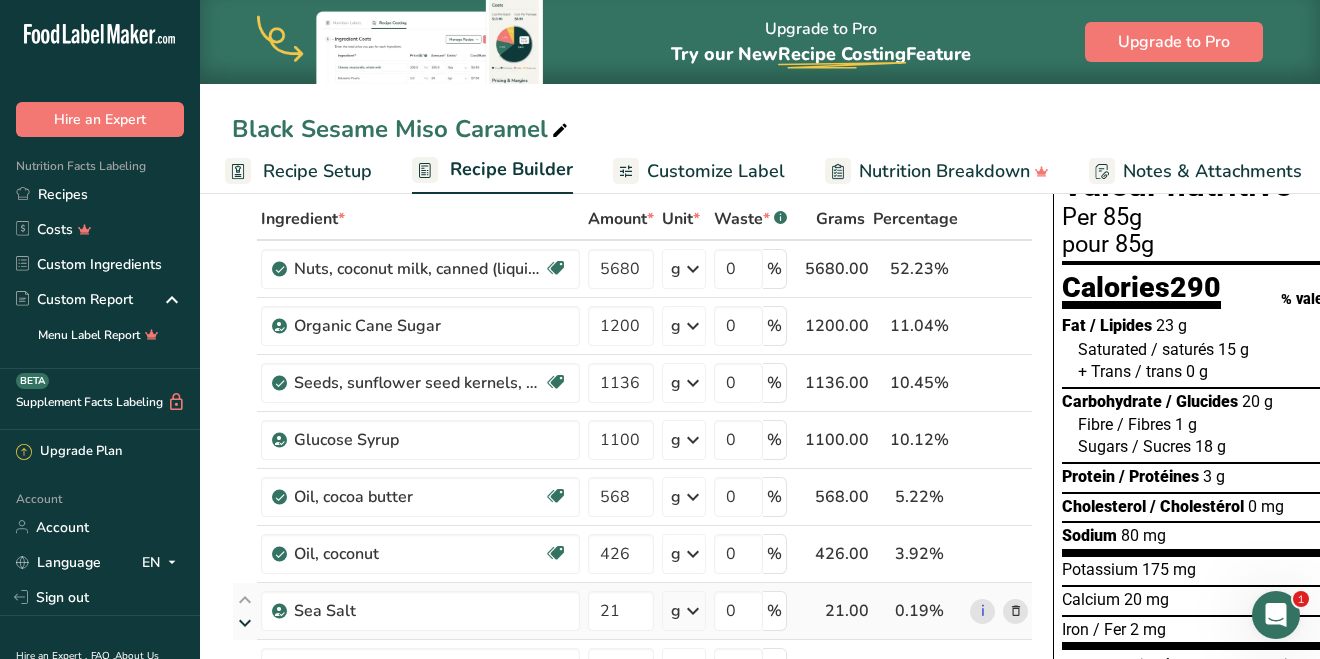 type on "642" 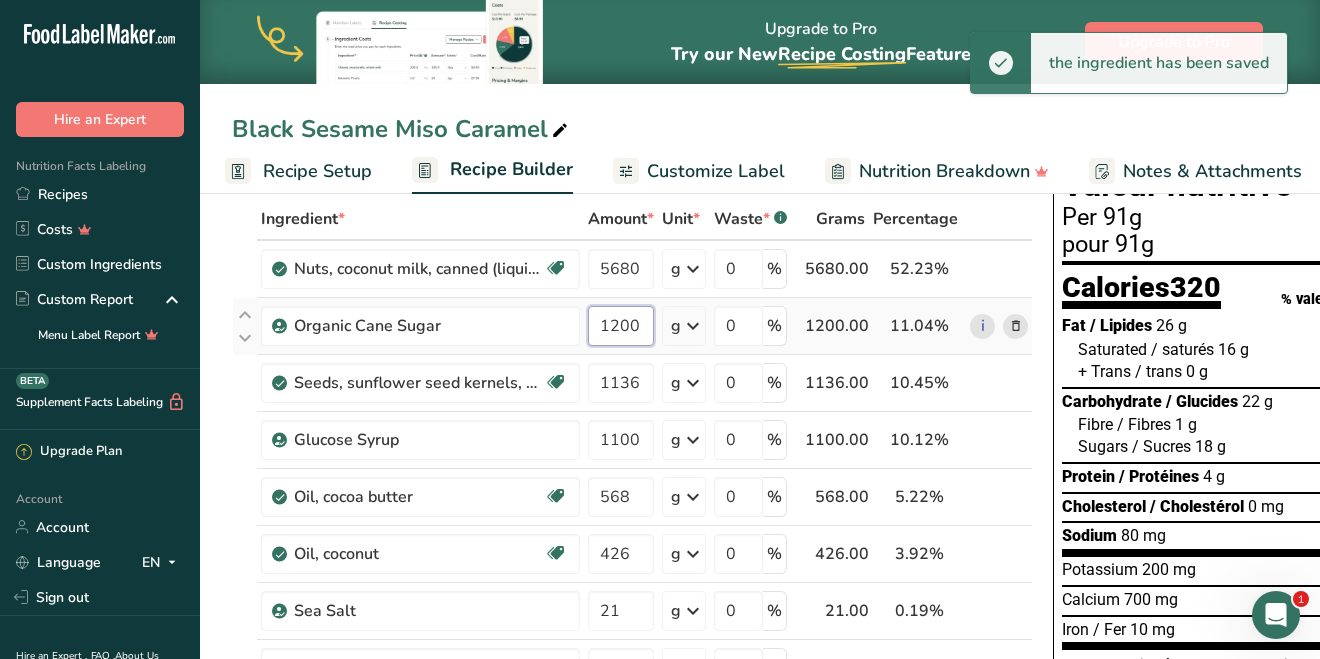 click on "Ingredient *
Amount *
Unit *
Waste *   .a-a{fill:#347362;}.b-a{fill:#fff;}          Grams
Percentage
Nuts, coconut milk, canned (liquid expressed from grated meat and water)
Dairy free
Gluten free
Vegan
Vegetarian
Soy free
5680
g
Portions
1 cup
1 tbsp
Weight Units
g
kg
mg
See more
Volume Units
l
Volume units require a density conversion. If you know your ingredient's density enter it below. Otherwise, click on "RIA" our AI Regulatory bot - she will be able to help you
lb/ft3
g/cm3
Confirm
mL" at bounding box center (632, 595) 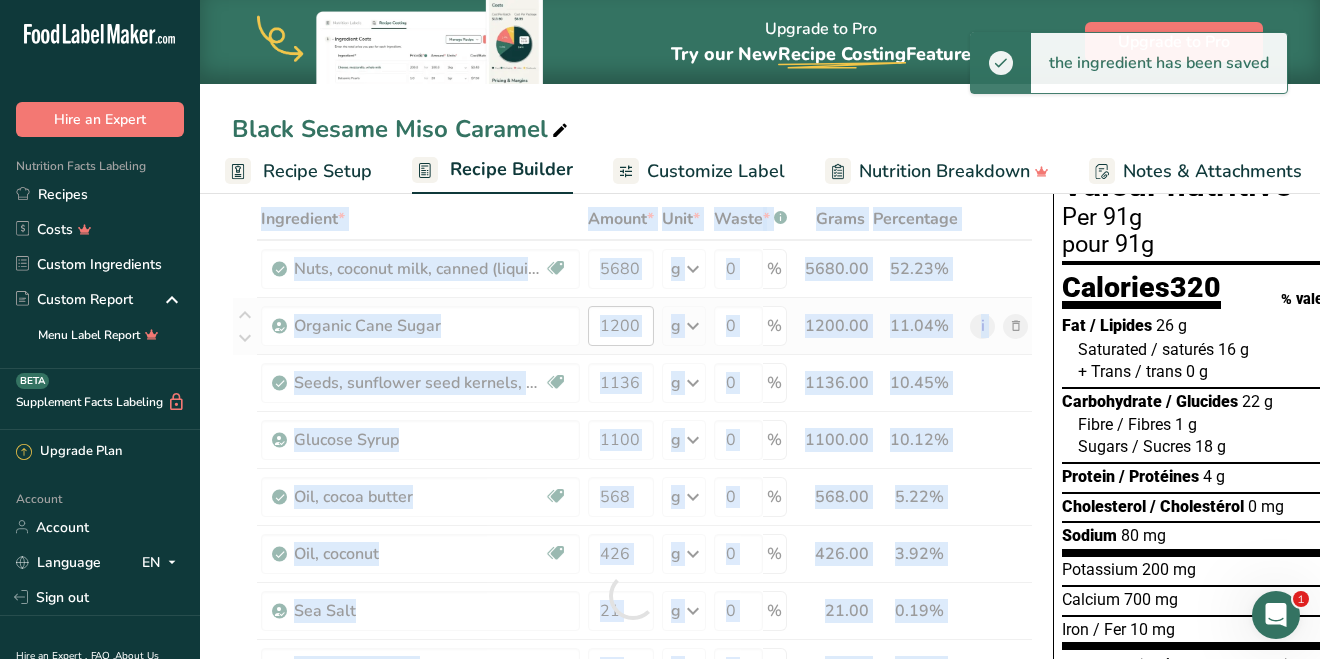 click at bounding box center (632, 595) 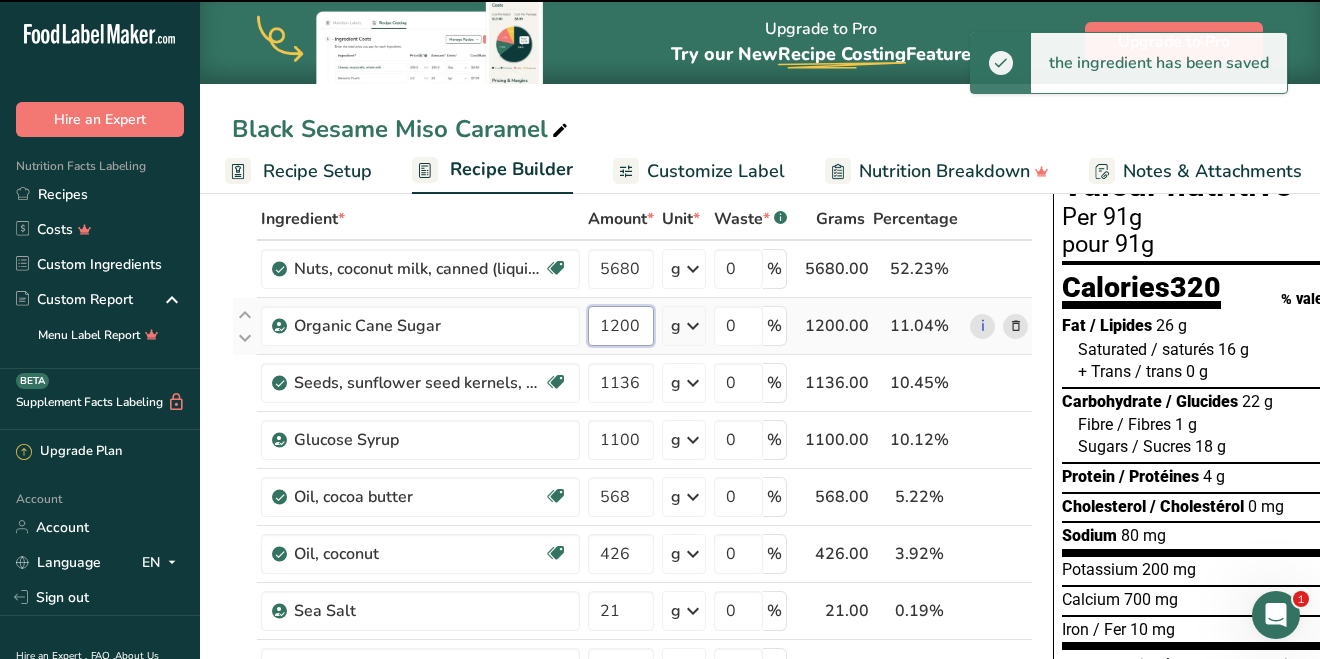 click on "1200" at bounding box center [621, 326] 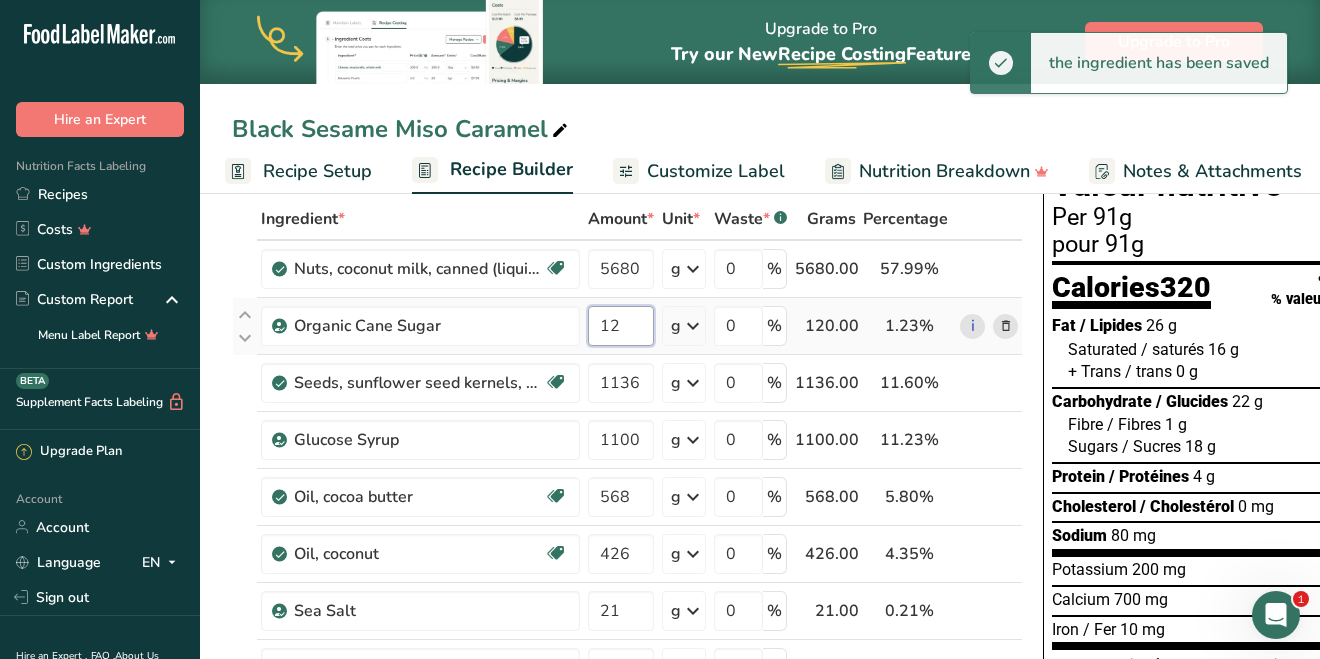 type on "1" 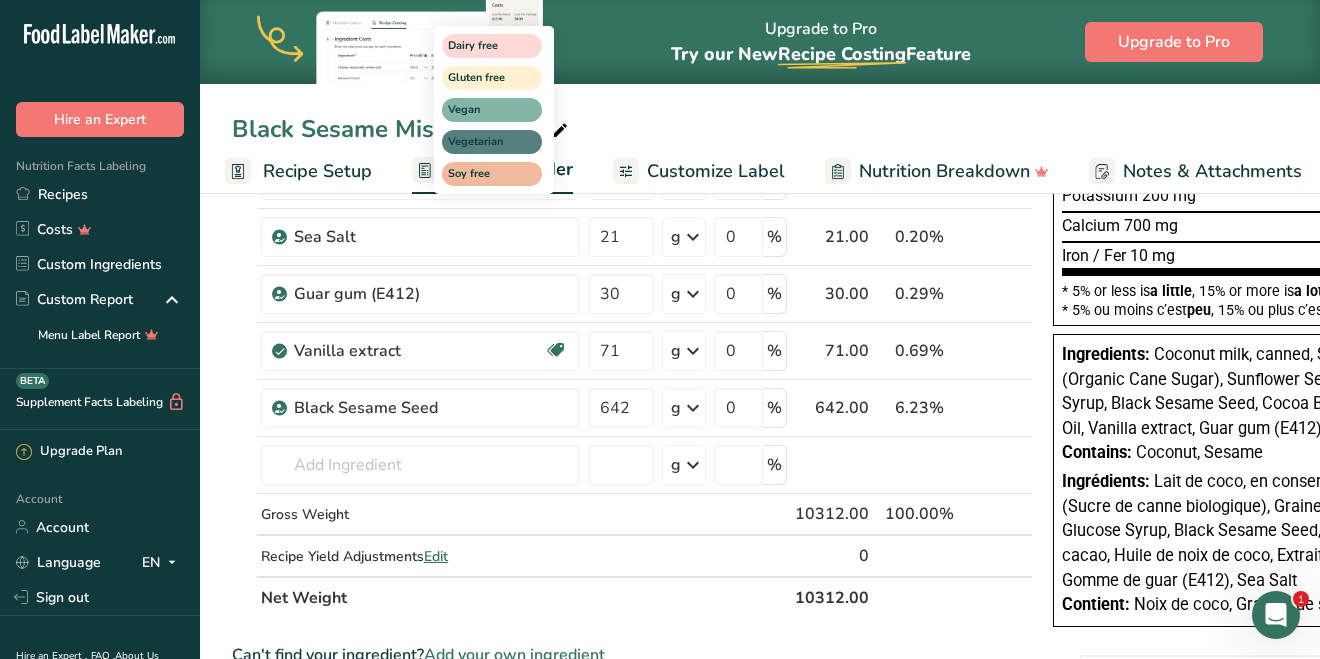 scroll, scrollTop: 558, scrollLeft: 0, axis: vertical 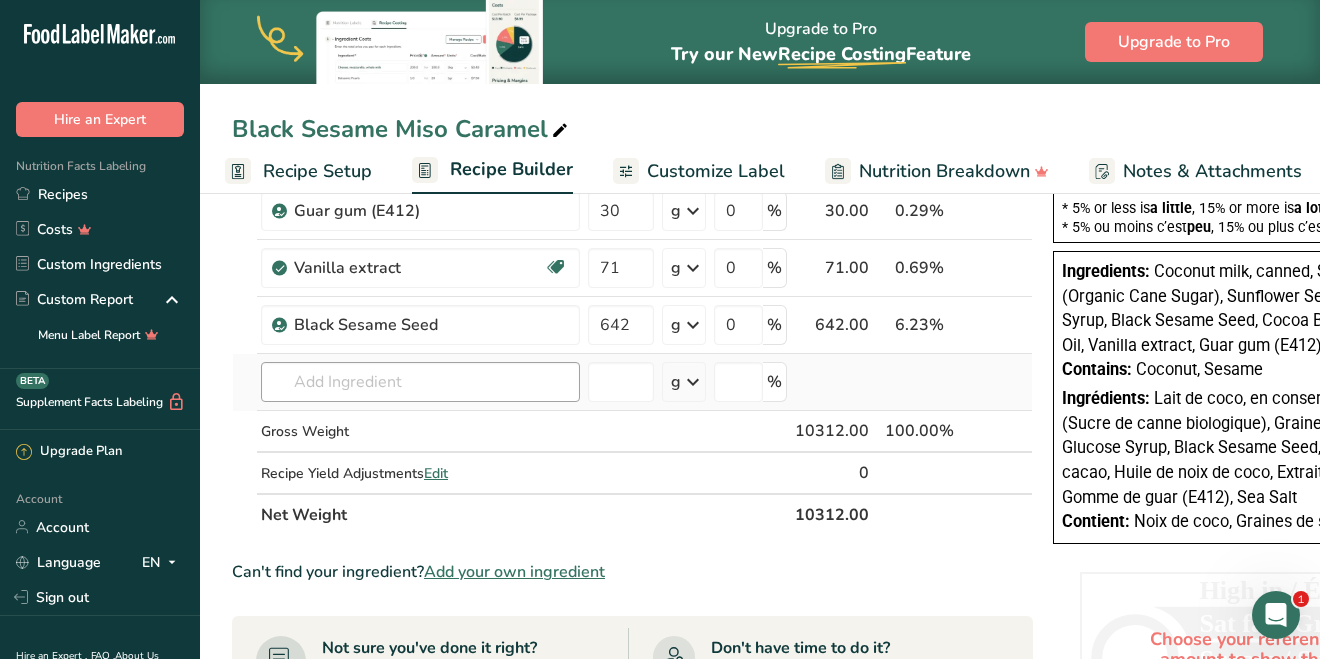 type on "638" 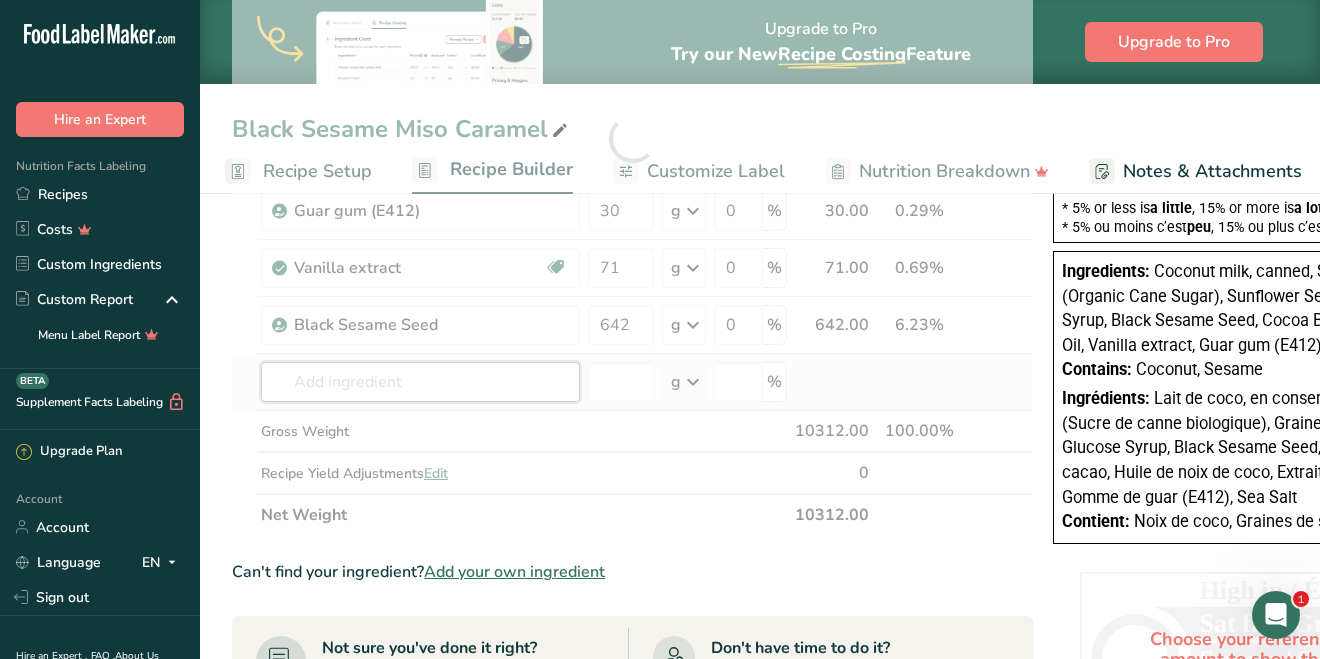 click on "Ingredient *
Amount *
Unit *
Waste *   .a-a{fill:#347362;}.b-a{fill:#fff;}          Grams
Percentage
Nuts, coconut milk, canned (liquid expressed from grated meat and water)
Dairy free
Gluten free
Vegan
Vegetarian
Soy free
5680
g
Portions
1 cup
1 tbsp
Weight Units
g
kg
mg
See more
Volume Units
l
Volume units require a density conversion. If you know your ingredient's density enter it below. Otherwise, click on "RIA" our AI Regulatory bot - she will be able to help you
lb/ft3
g/cm3
Confirm
mL" at bounding box center (632, 138) 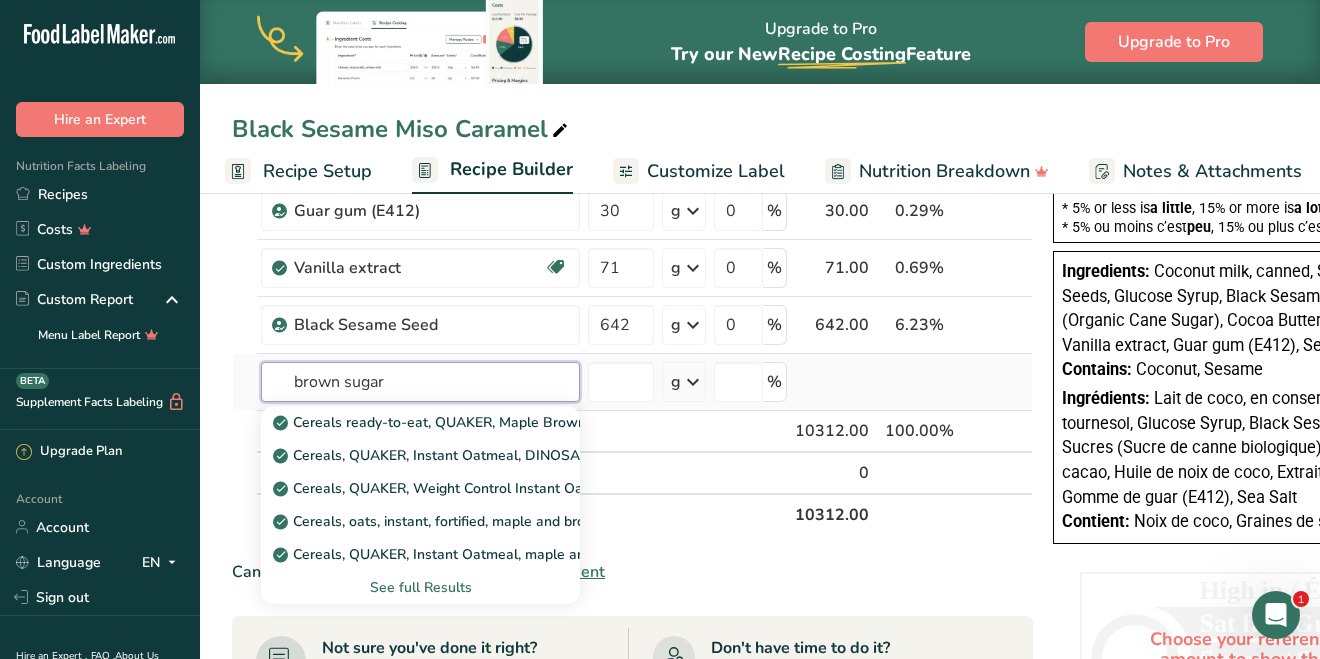 type on "brown sugar" 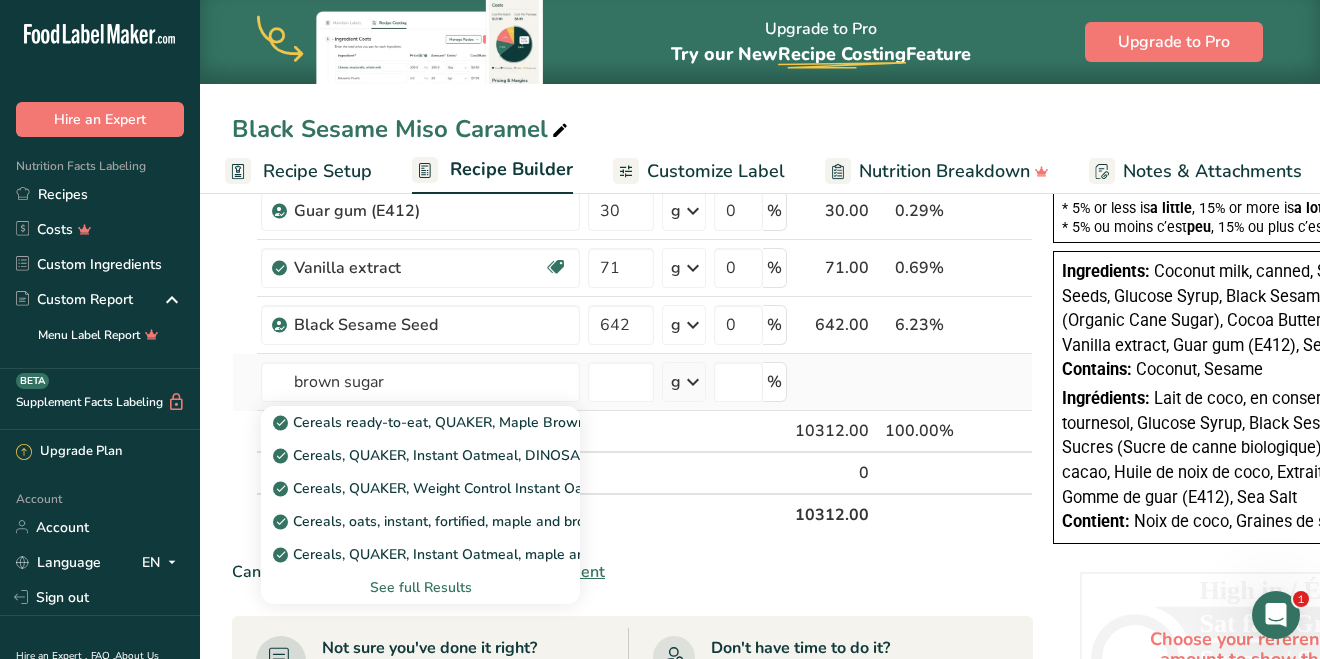type 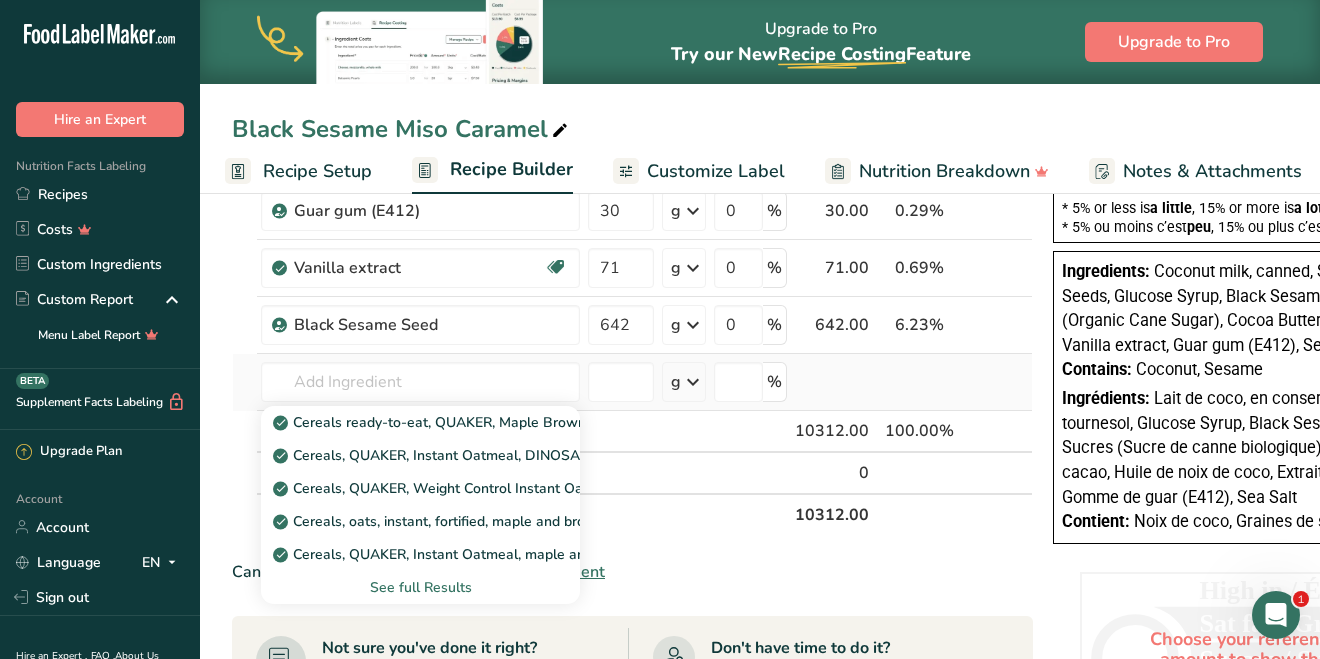 click on "See full Results" at bounding box center (420, 587) 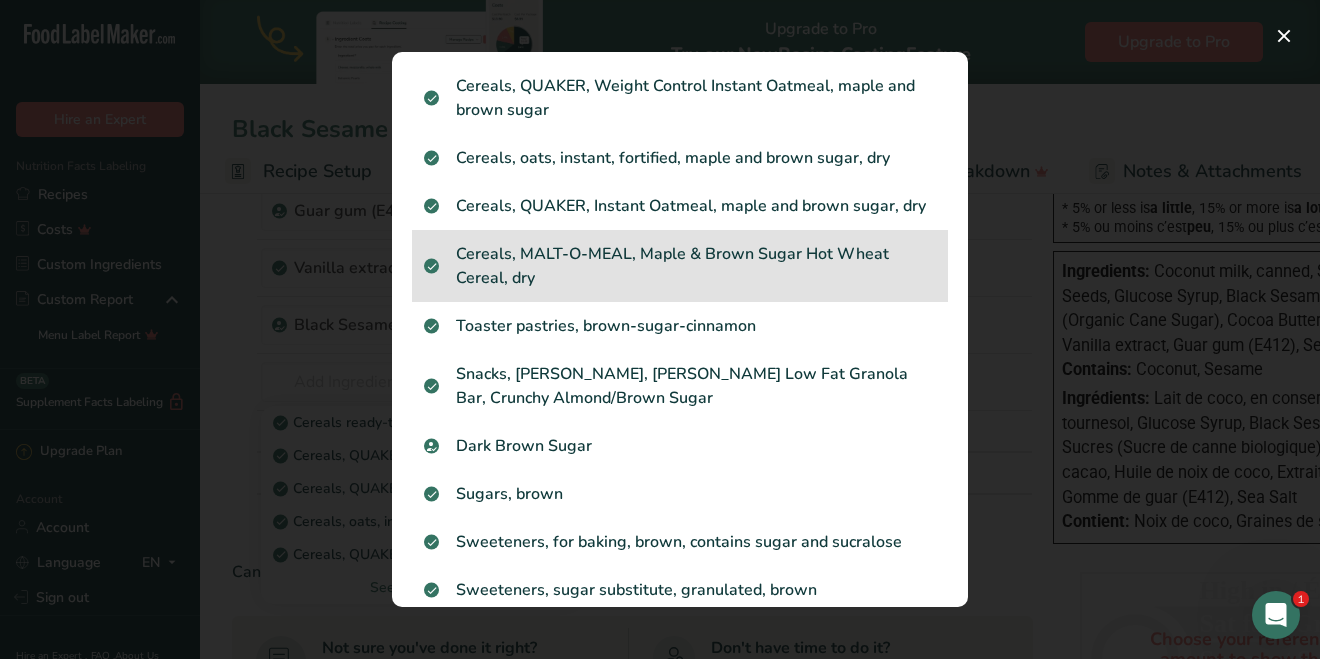 scroll, scrollTop: 166, scrollLeft: 0, axis: vertical 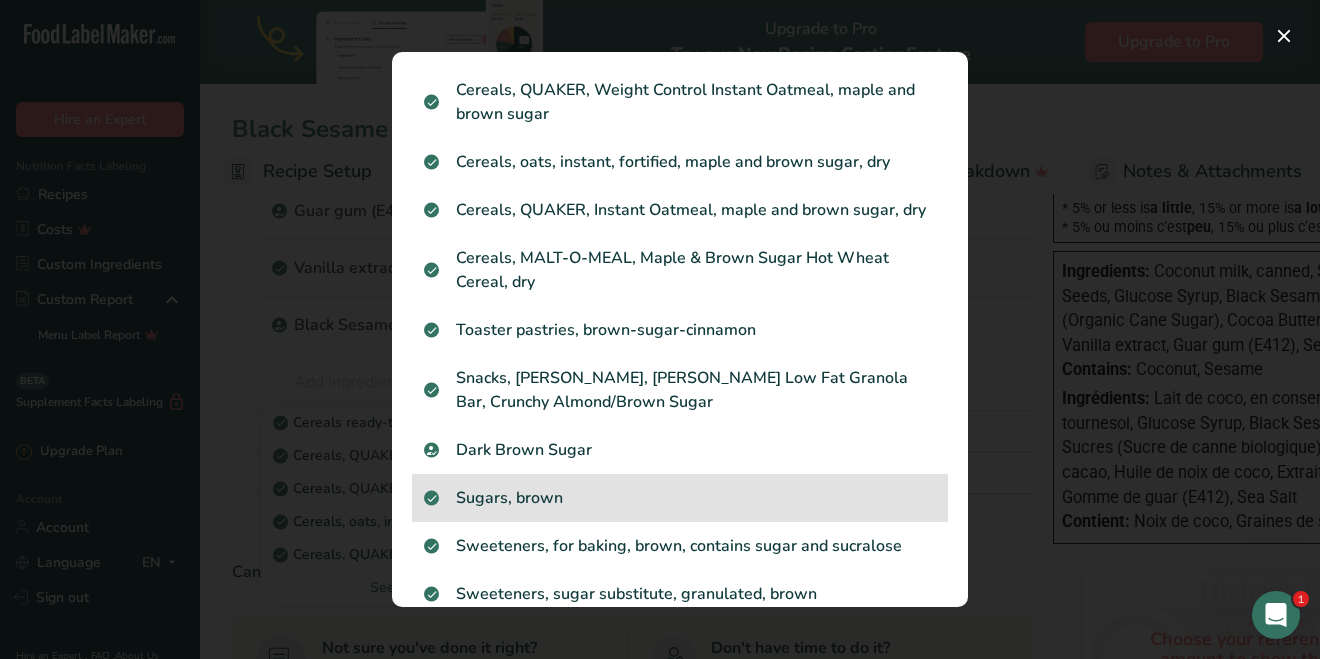 click on "Sugars, brown" at bounding box center [680, 498] 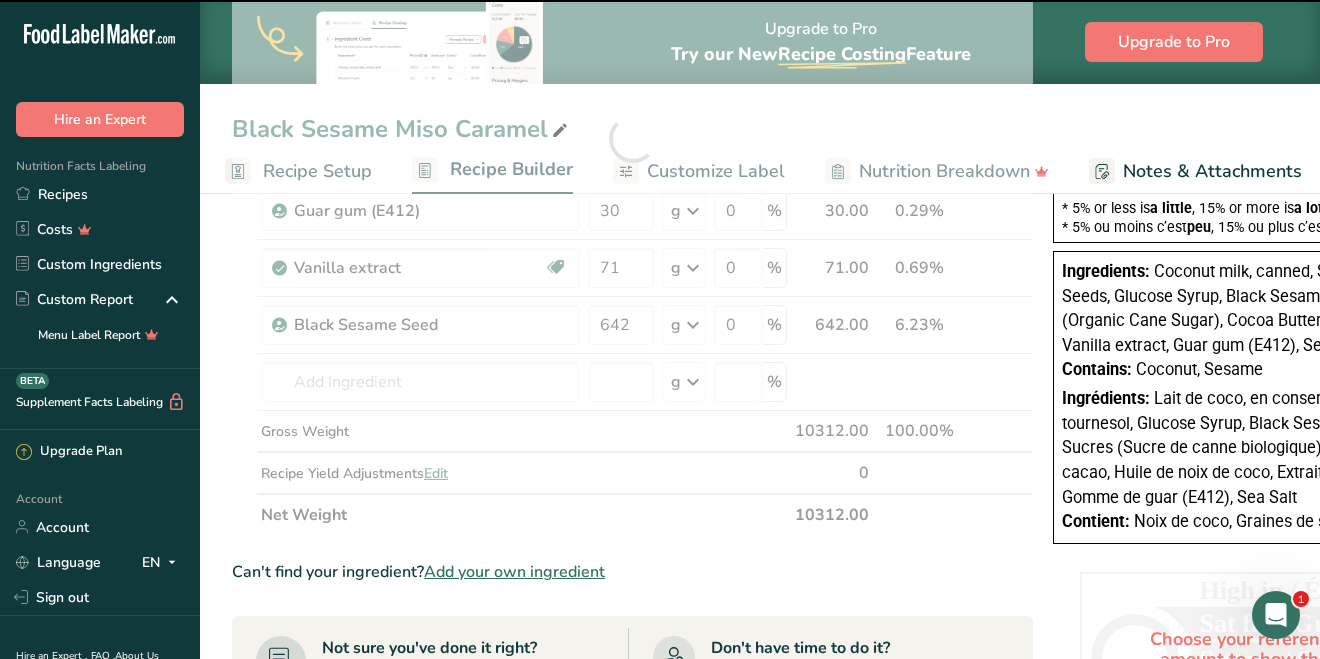 type on "0" 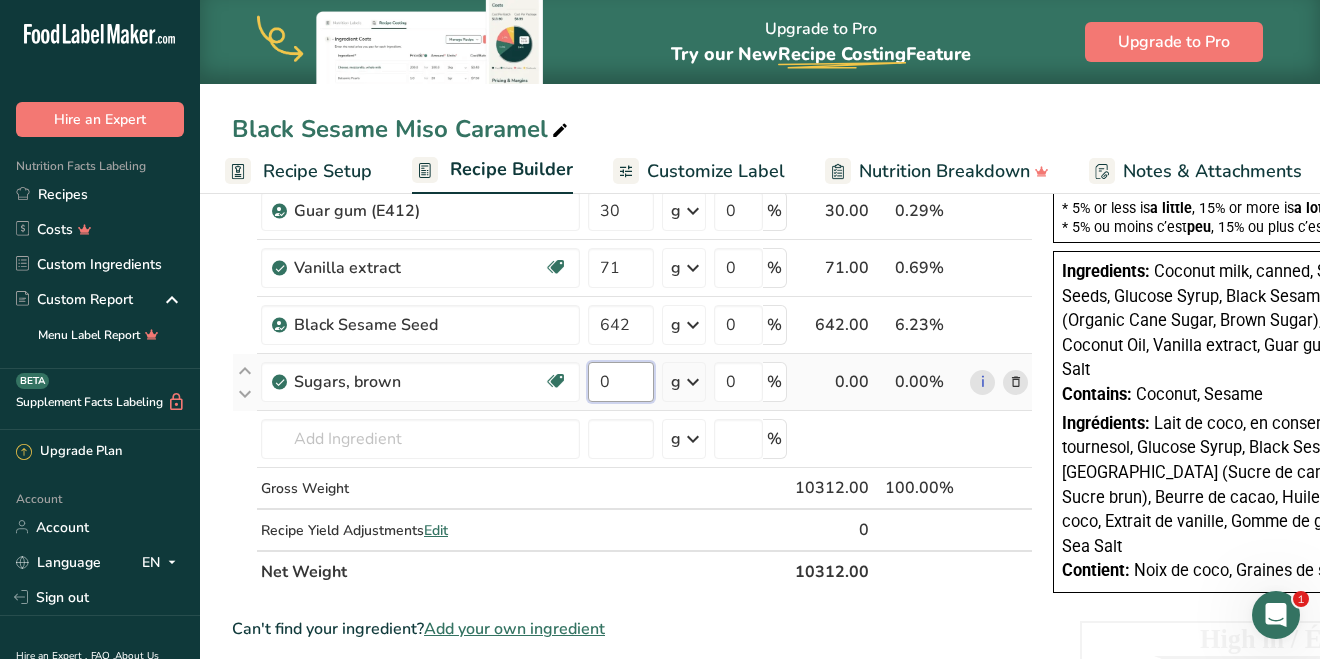 click on "0" at bounding box center (621, 382) 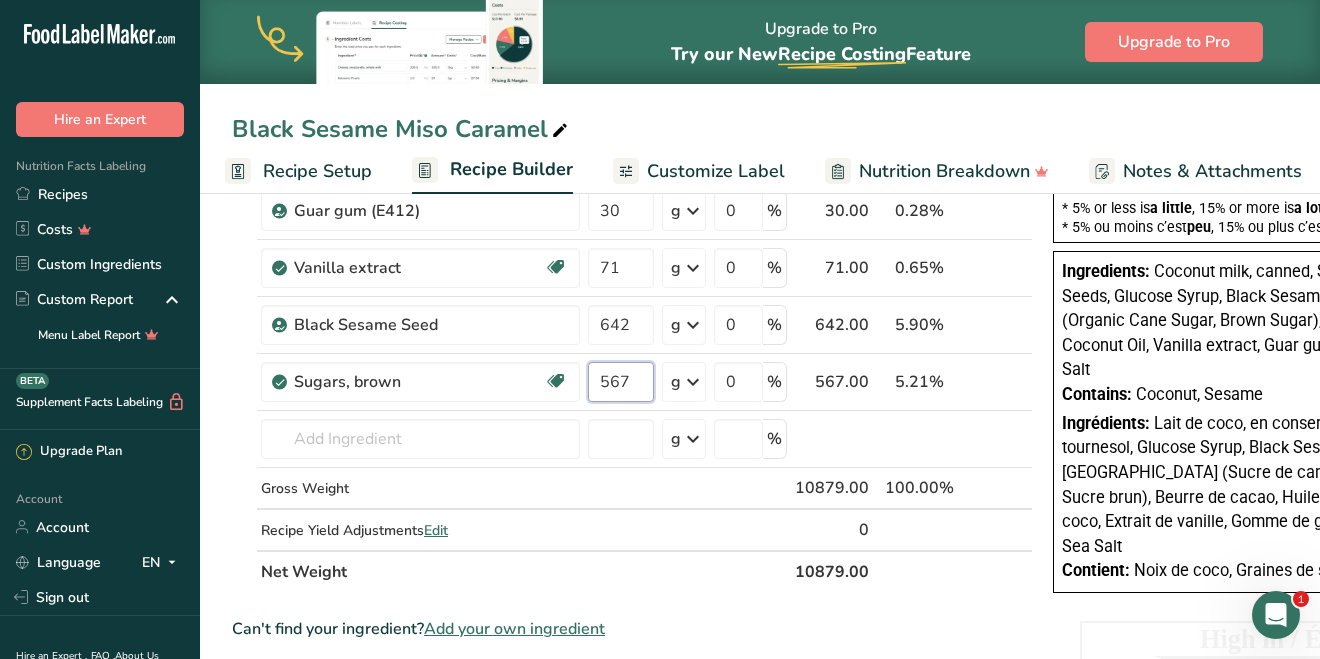 type on "567" 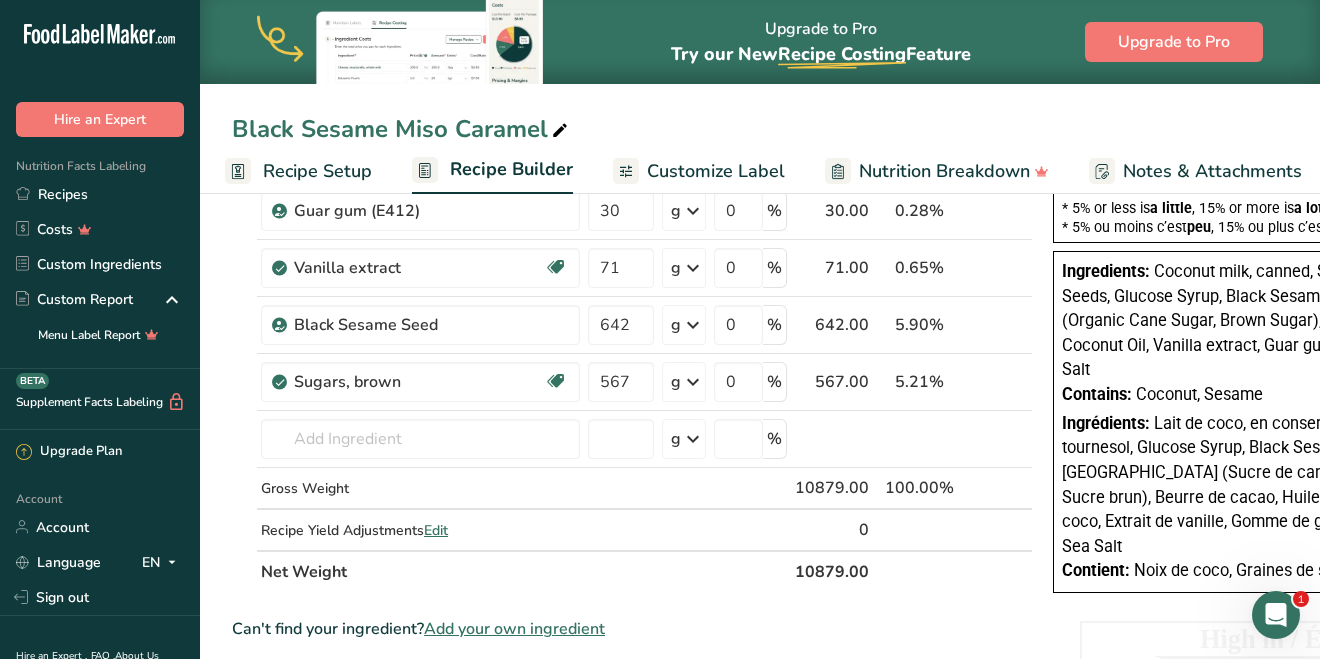 click on "Add Ingredients
Manage Recipe         Delete Recipe           Duplicate Recipe             Scale Recipe             Save as Sub-Recipe   .a-a{fill:#347362;}.b-a{fill:#fff;}                               Nutrition Breakdown                   Recipe Card
NEW
[MEDICAL_DATA] Pattern Report             Activity History
Download
Choose your preferred label style
Standard FDA label
Standard FDA label
The most common format for nutrition facts labels in compliance with the FDA's typeface, style and requirements
Tabular FDA label
A label format compliant with the FDA regulations presented in a tabular (horizontal) display.
Linear FDA label
A simple linear display for small sized packages.
Simplified FDA label" at bounding box center (760, 445) 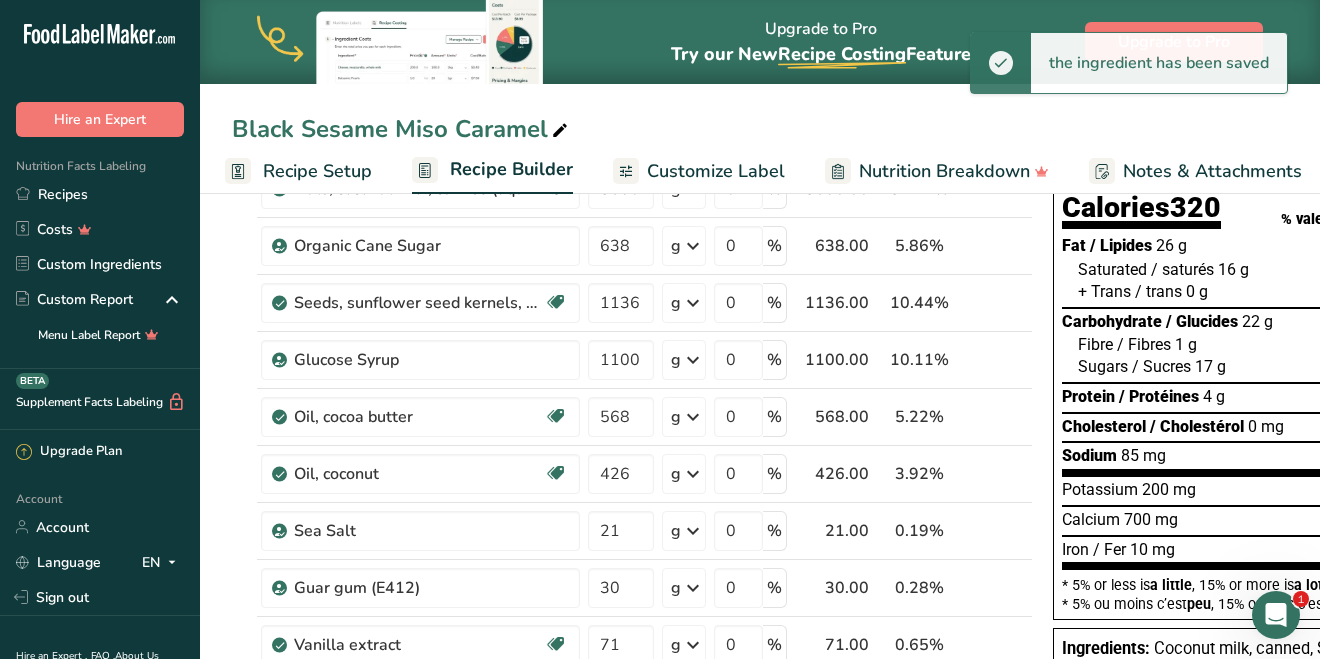 scroll, scrollTop: 0, scrollLeft: 0, axis: both 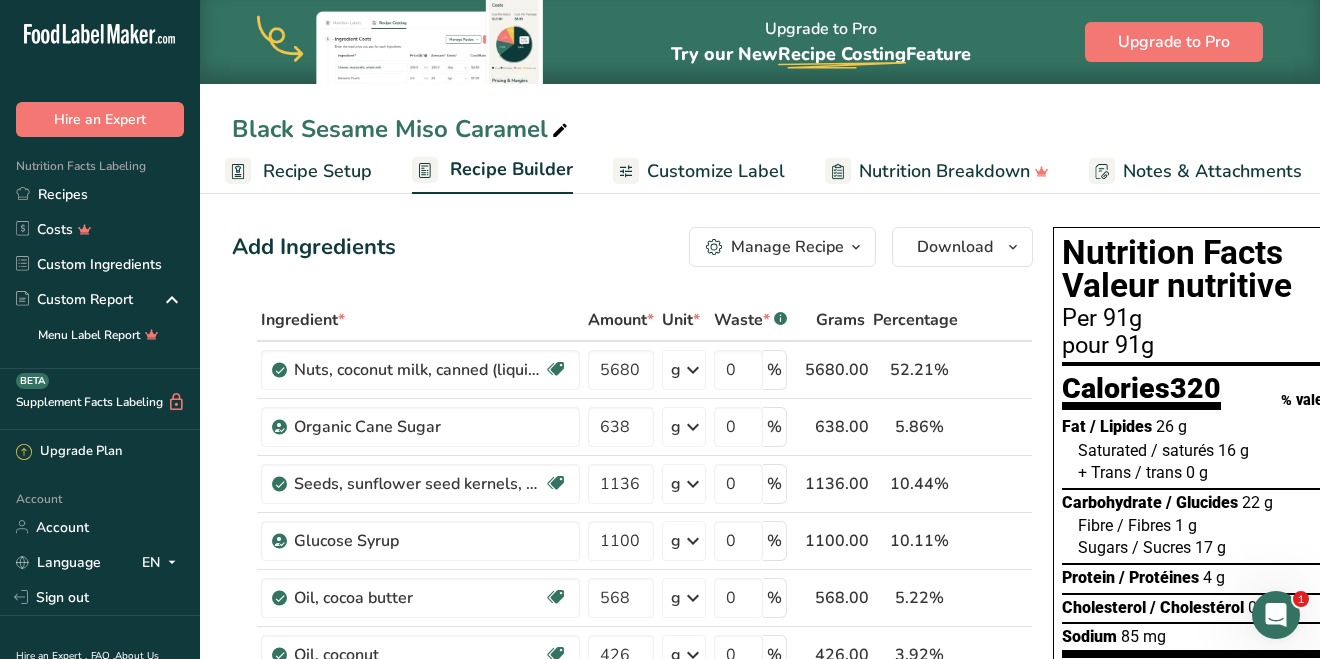 click on "Customize Label" at bounding box center [716, 171] 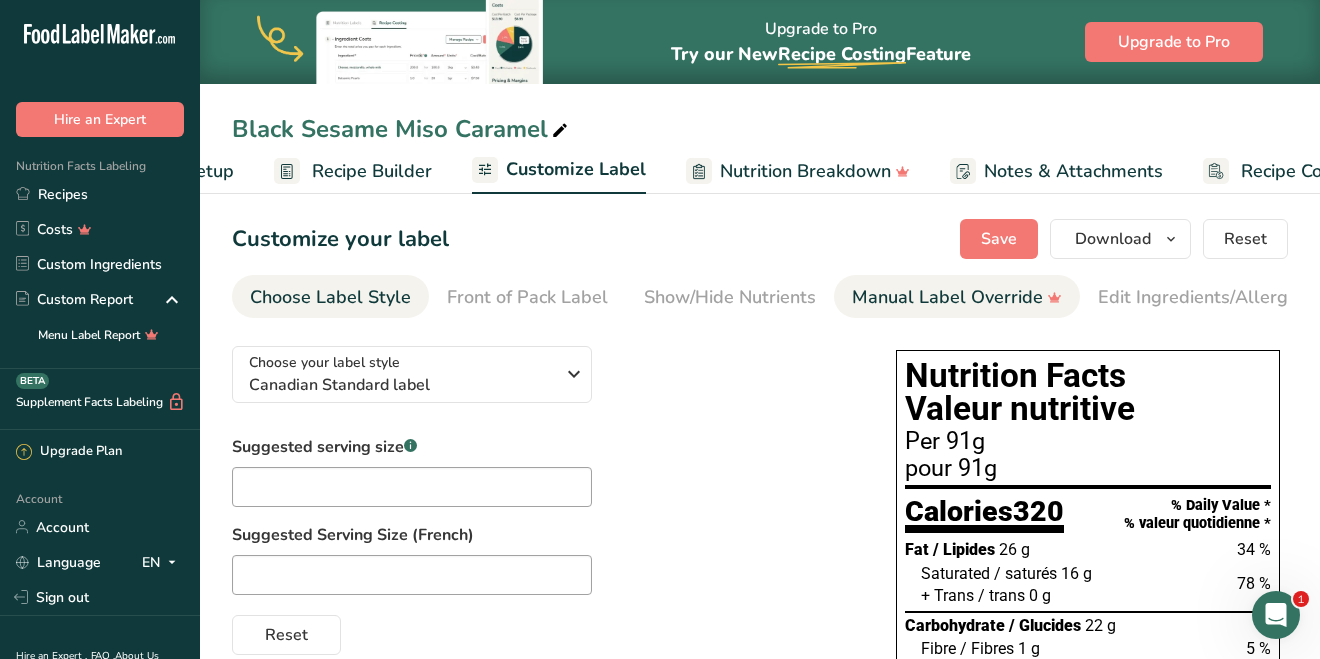 scroll, scrollTop: 0, scrollLeft: 239, axis: horizontal 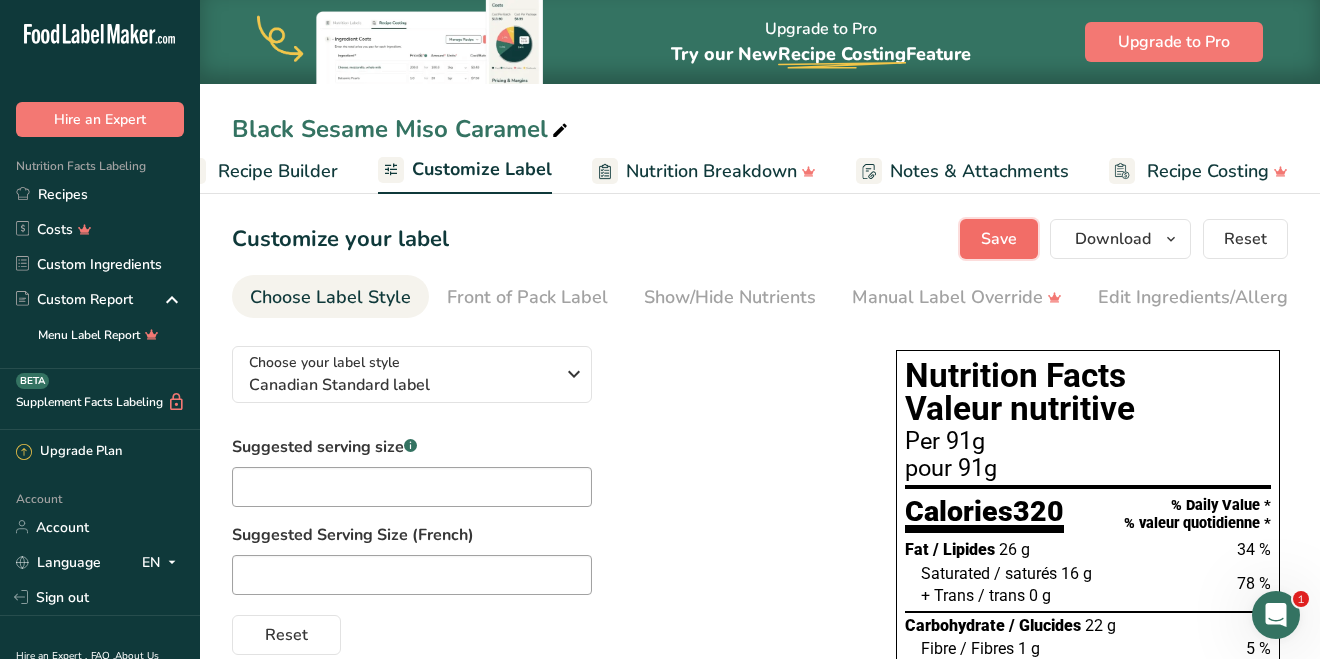 click on "Save" at bounding box center [999, 239] 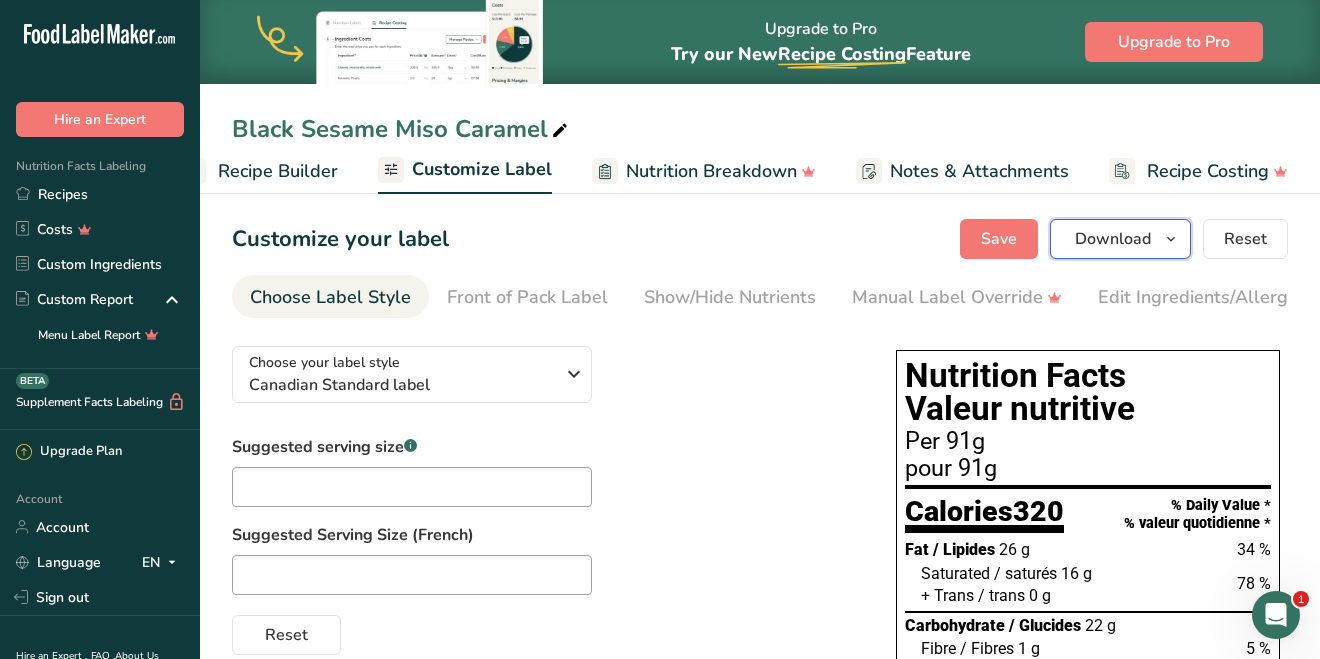 click on "Download" at bounding box center (1113, 239) 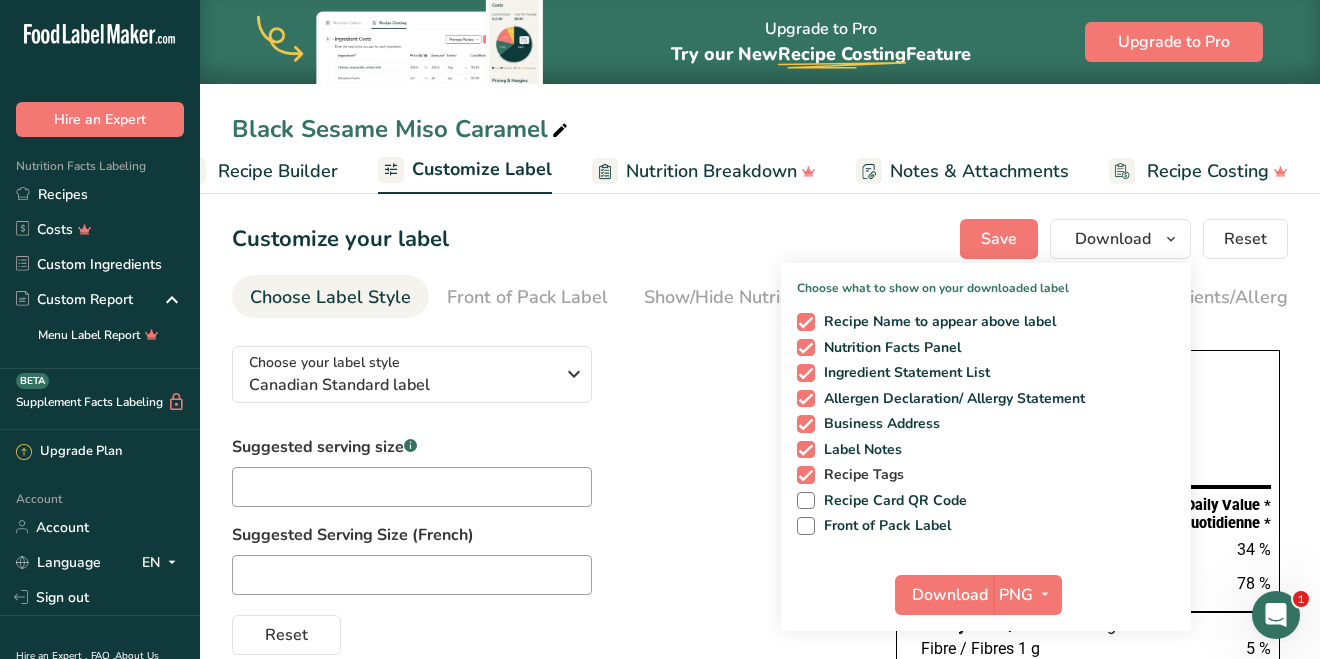 click at bounding box center (806, 475) 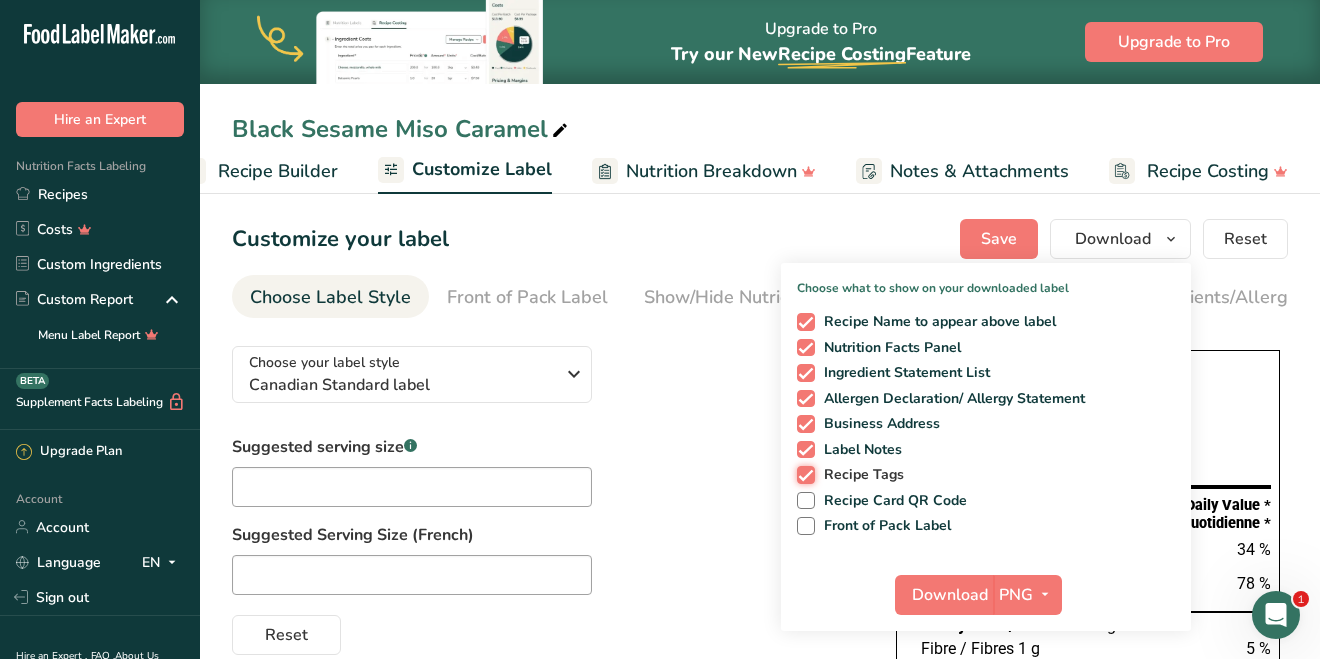 click on "Recipe Tags" at bounding box center [803, 474] 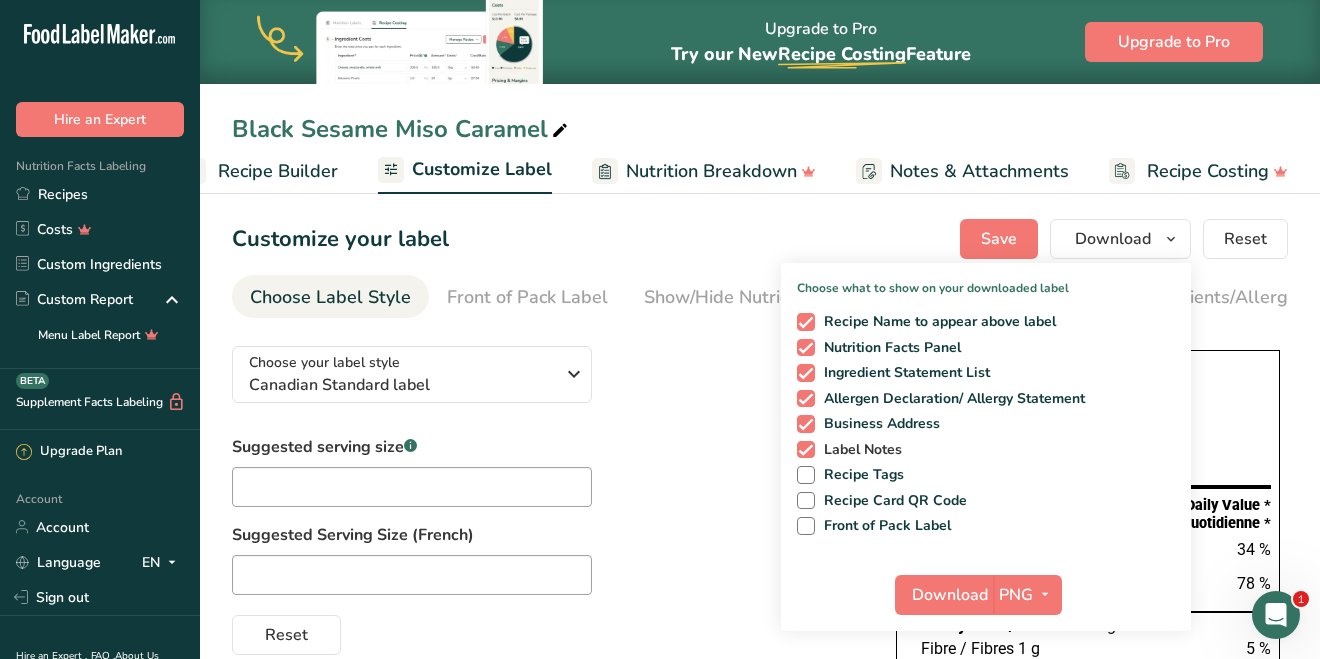 click at bounding box center [806, 450] 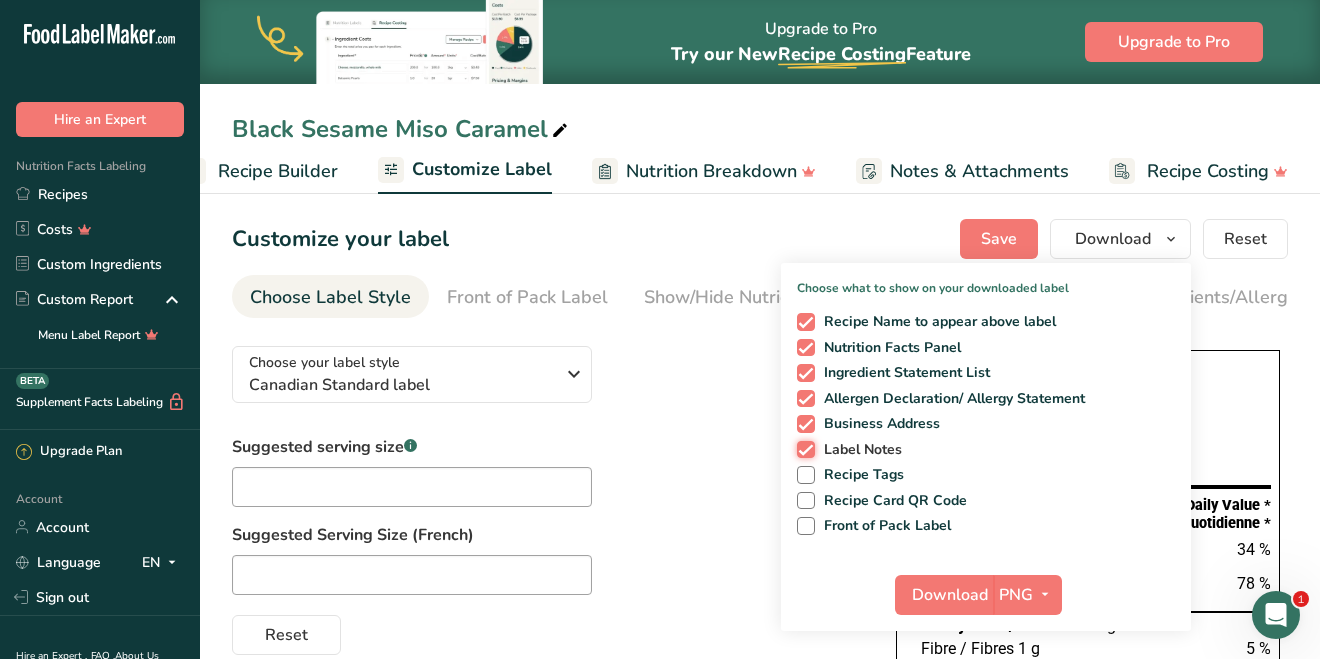 click on "Label Notes" at bounding box center (803, 449) 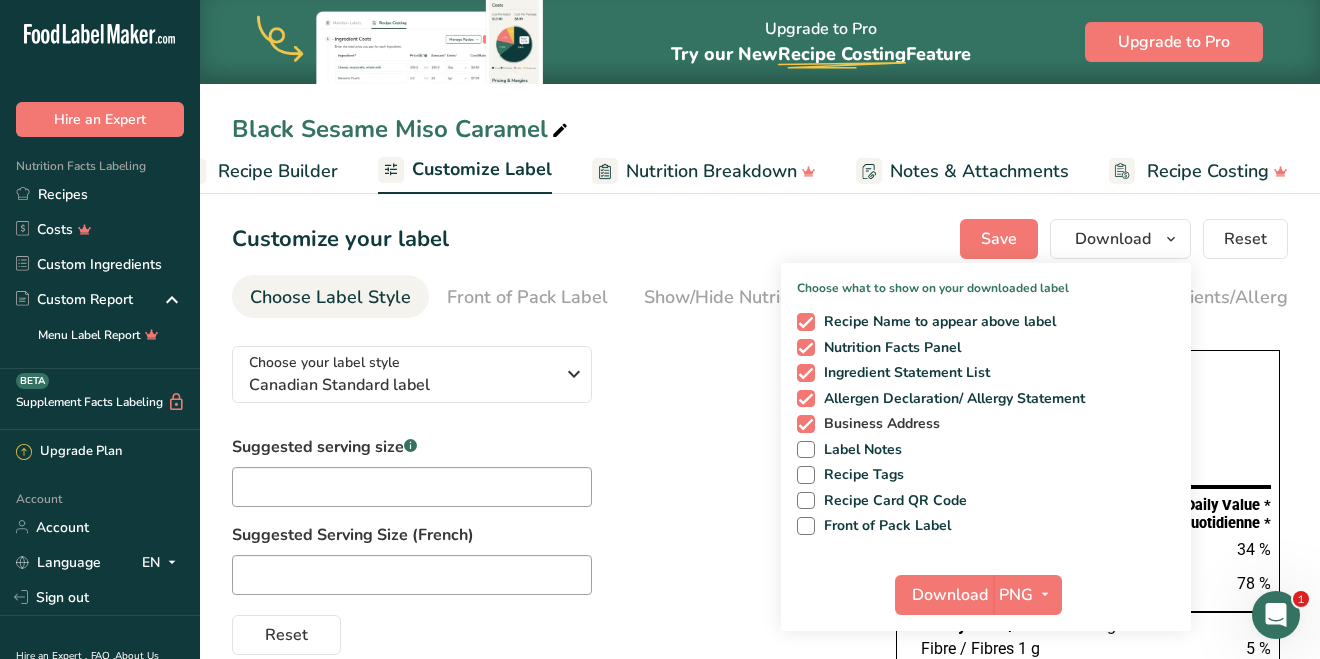 click at bounding box center (806, 424) 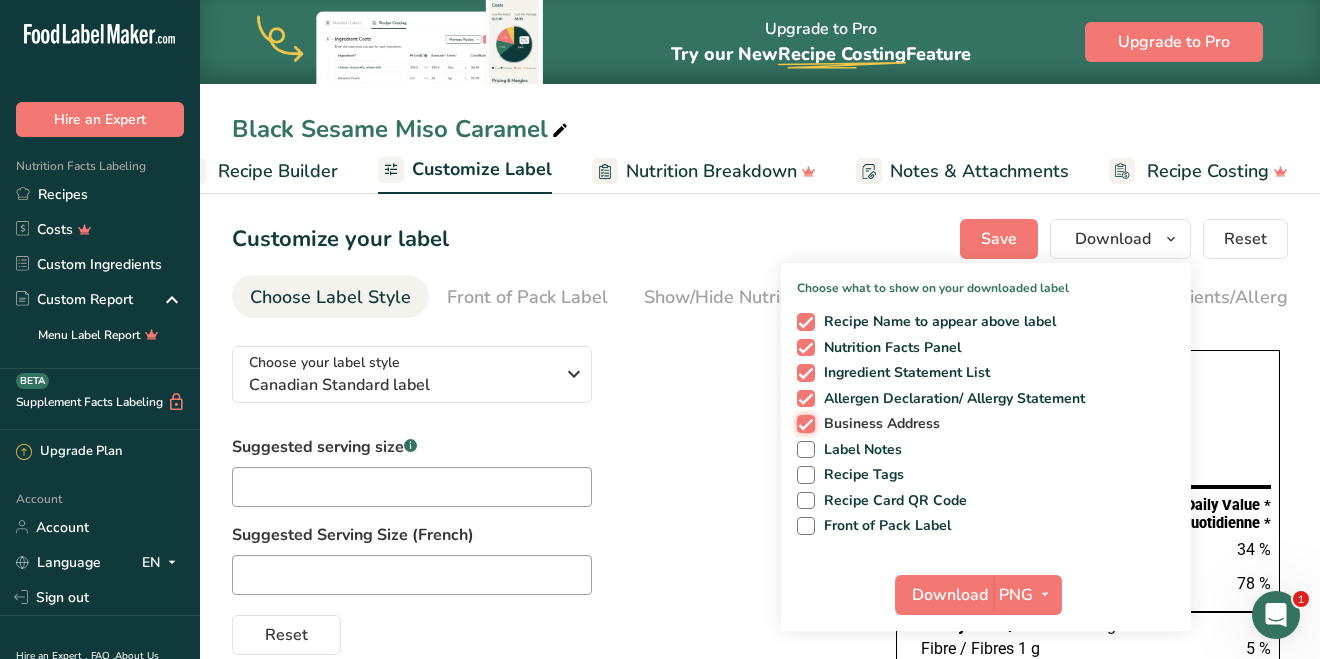 click on "Business Address" at bounding box center [803, 423] 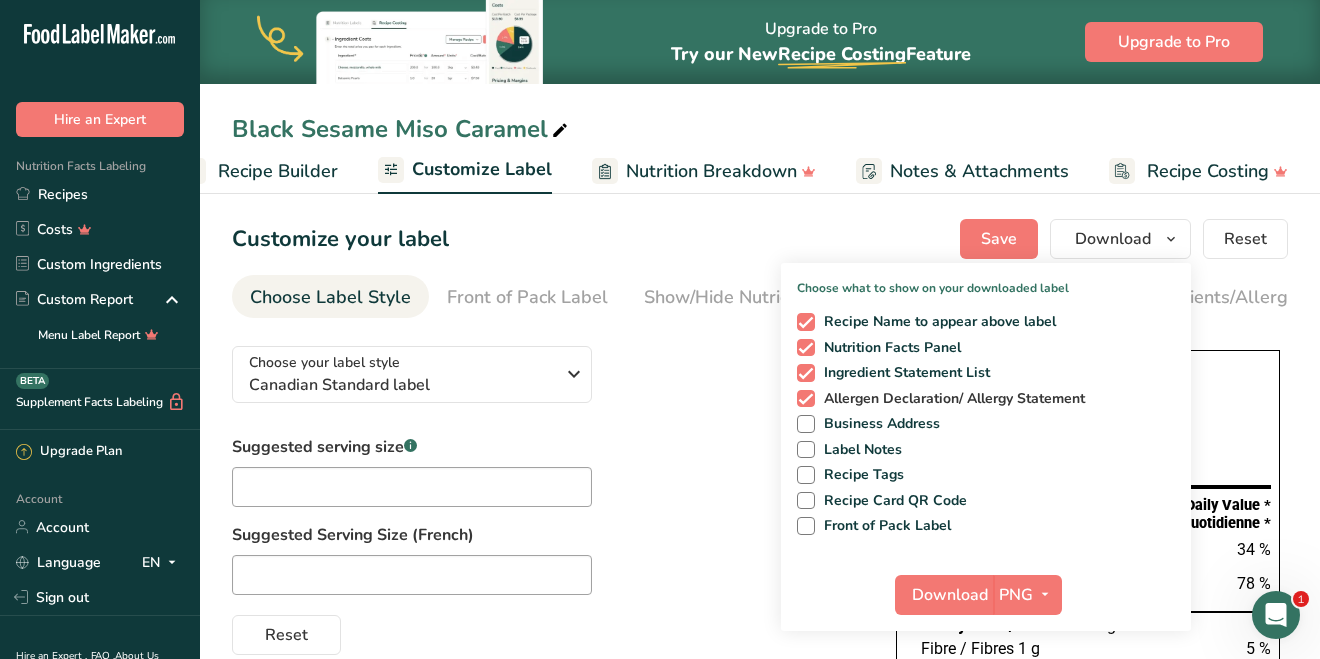 click at bounding box center (806, 399) 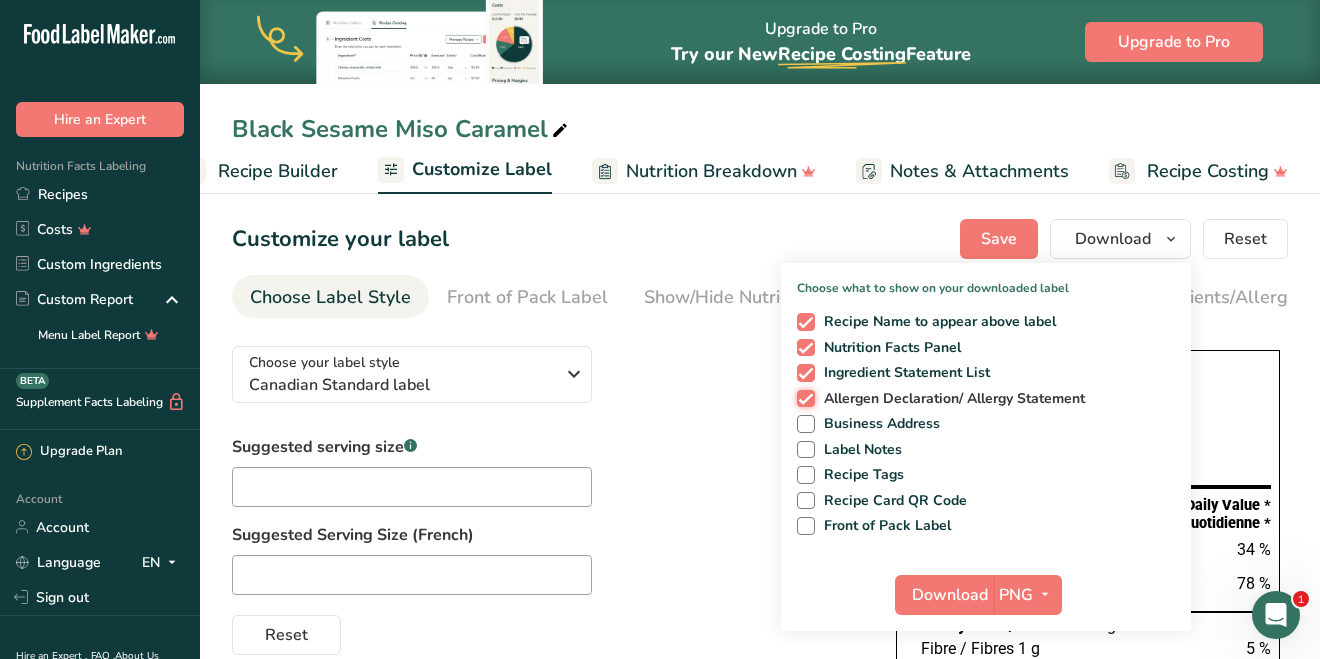 click on "Allergen Declaration/ Allergy Statement" at bounding box center [803, 398] 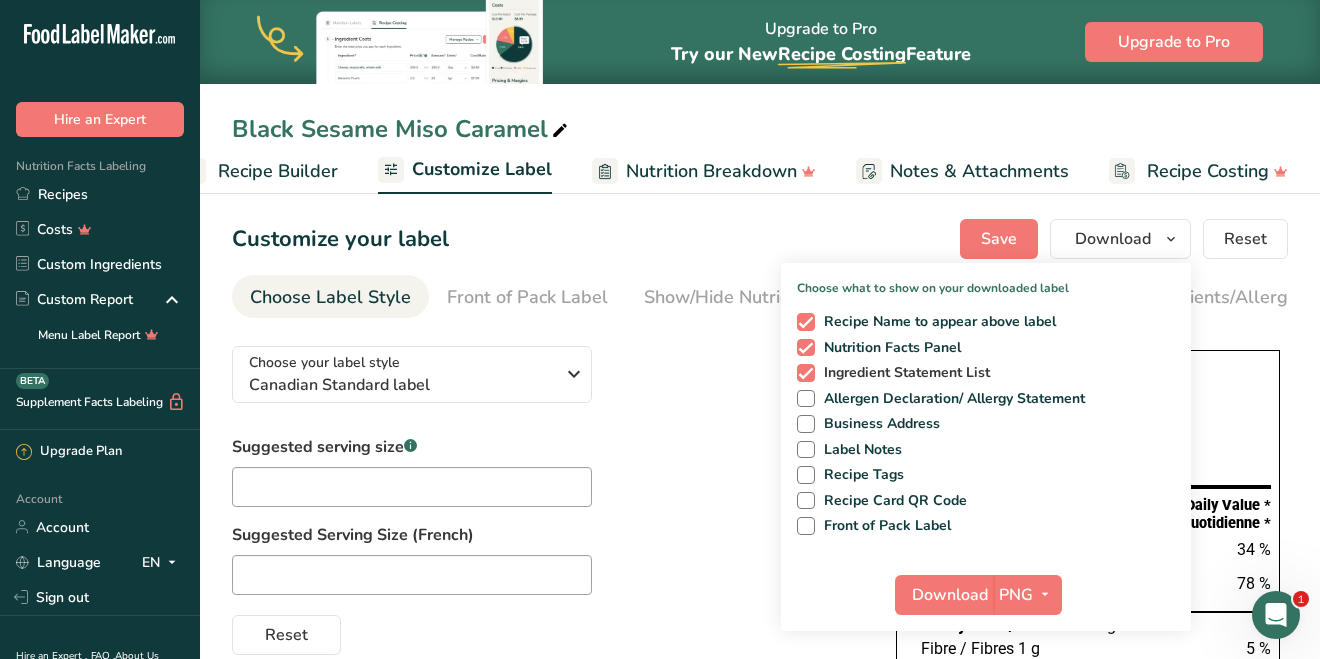 click at bounding box center (806, 373) 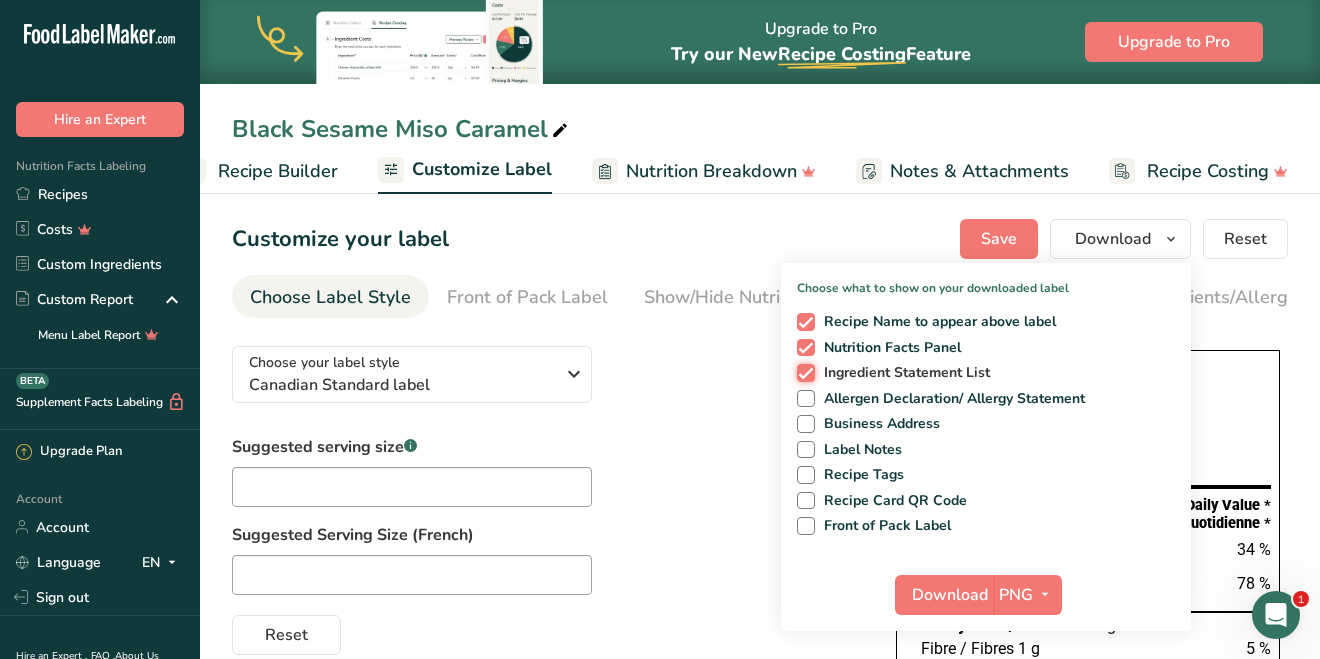 click on "Ingredient Statement List" at bounding box center [803, 372] 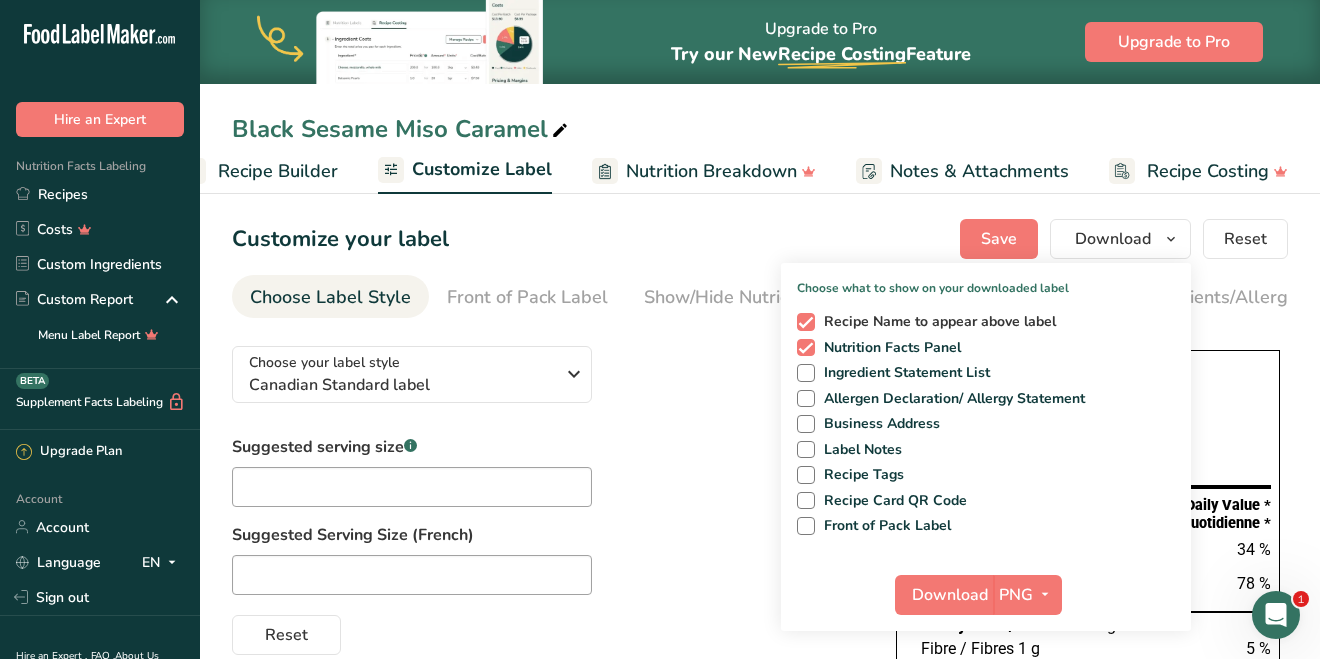 click at bounding box center (806, 322) 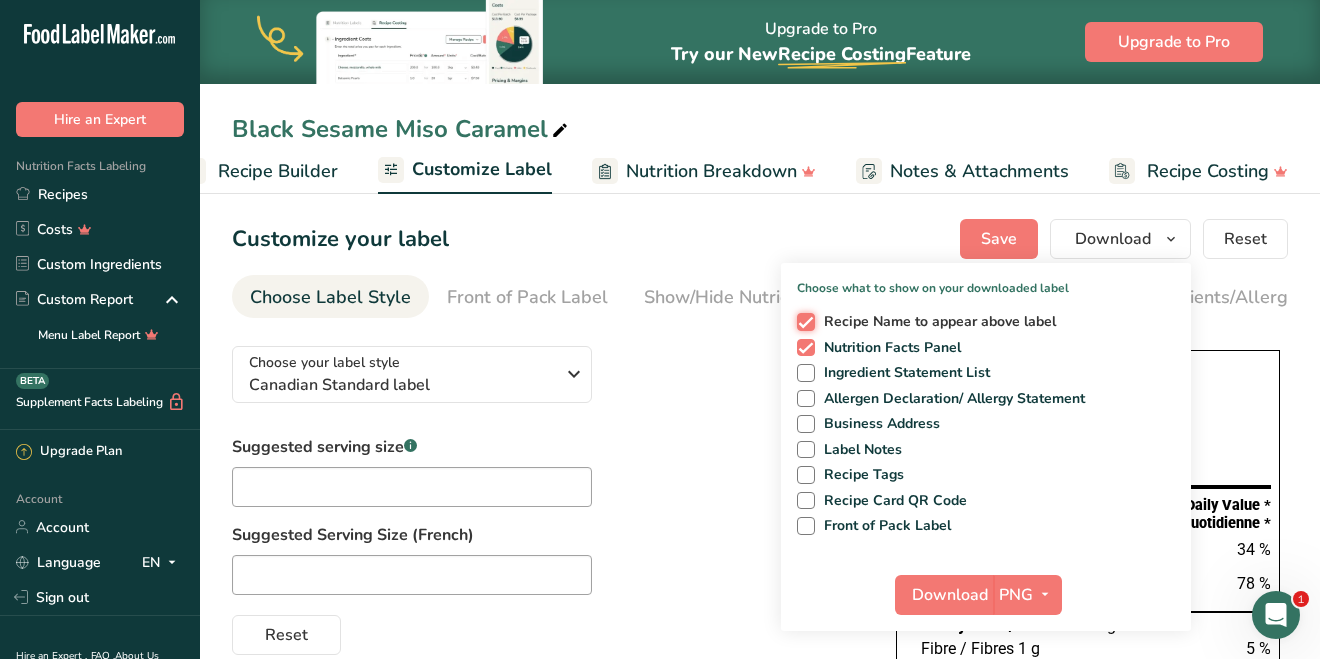 click on "Recipe Name to appear above label" at bounding box center [803, 321] 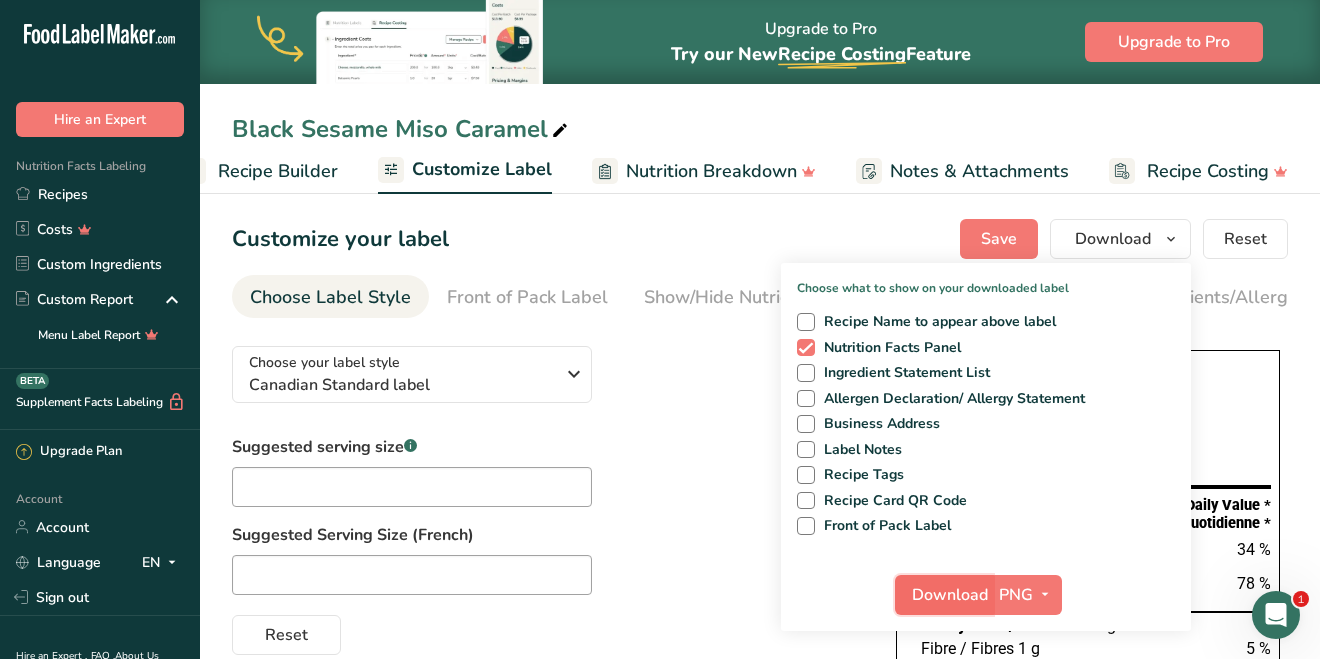 click on "Download" at bounding box center (950, 595) 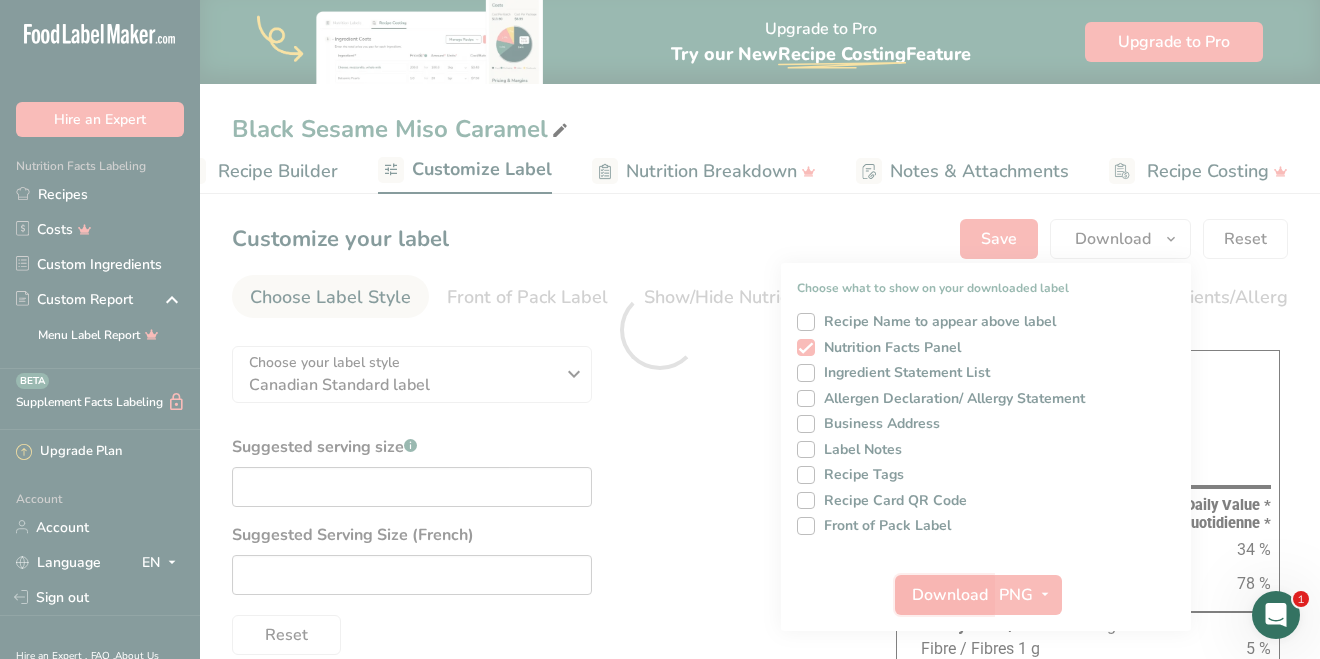 scroll, scrollTop: 0, scrollLeft: 0, axis: both 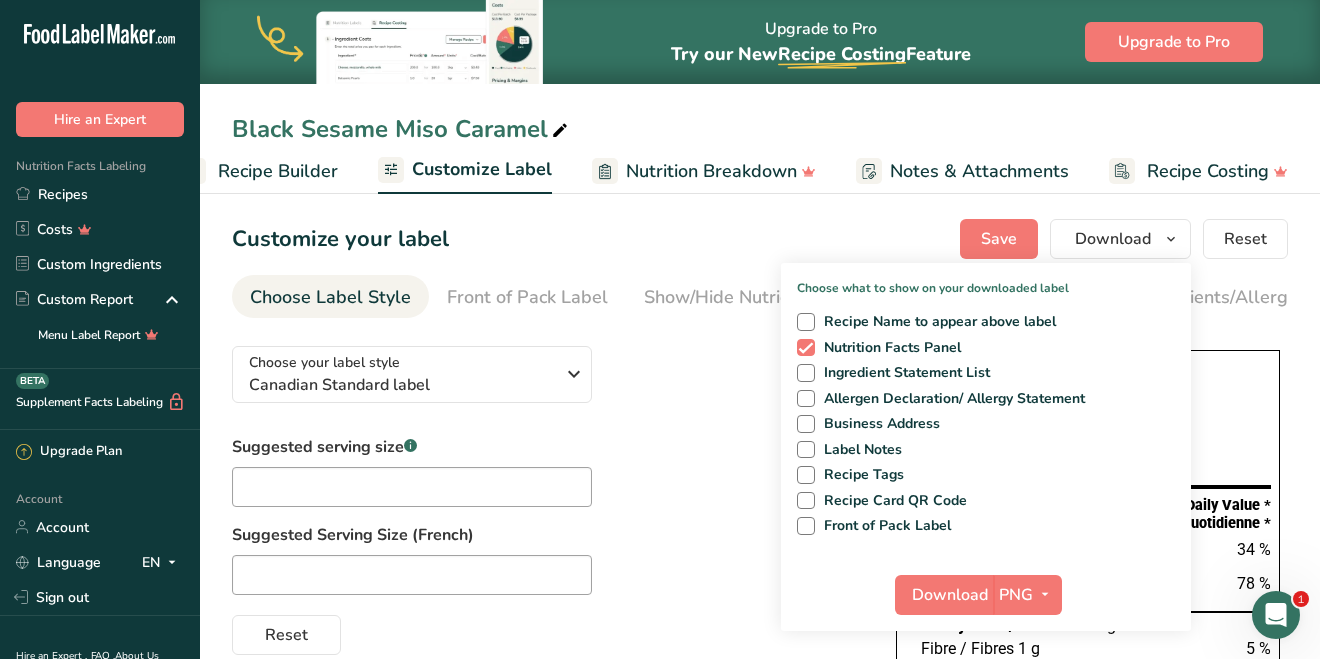 click on "Customize your label
Save
Download
Choose what to show on your downloaded label
Recipe Name to appear above label
Nutrition Facts Panel
Ingredient Statement List
Allergen Declaration/ Allergy Statement
Business Address
Label Notes
Recipe Tags
Recipe Card QR Code
Front of Pack Label
Download
PNG
PNG
BMP
SVG
PDF
Reset" at bounding box center (760, 239) 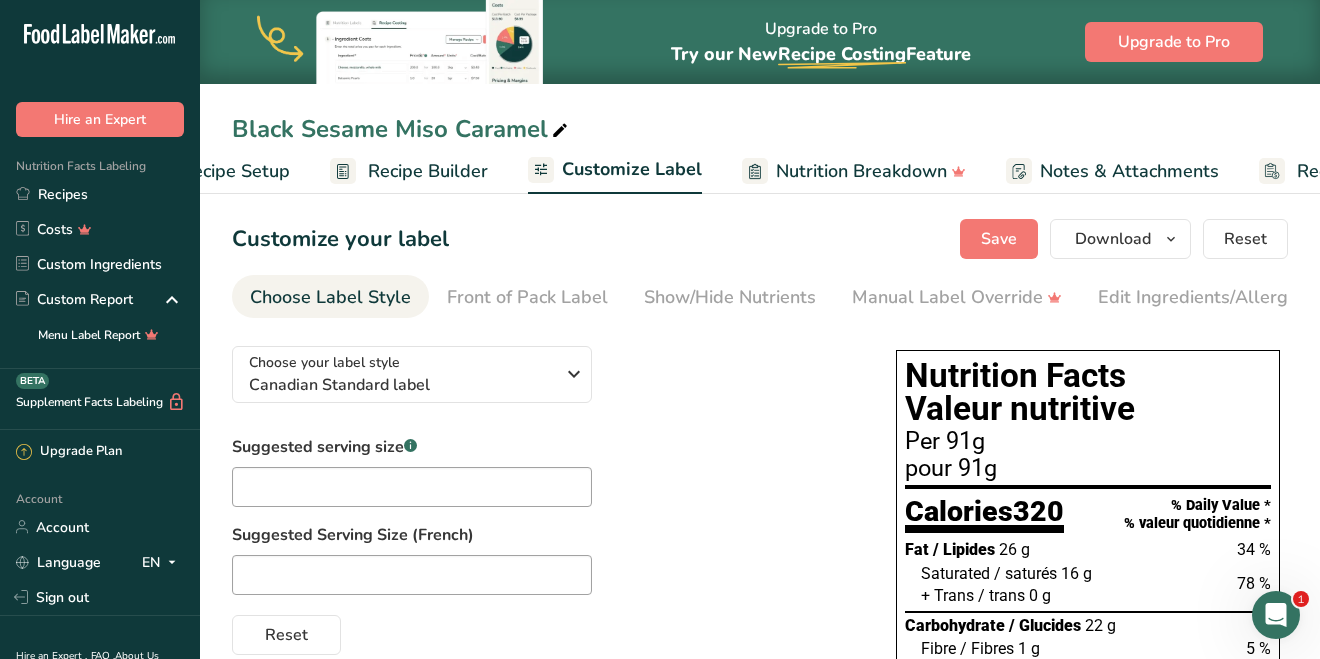 scroll, scrollTop: 0, scrollLeft: 0, axis: both 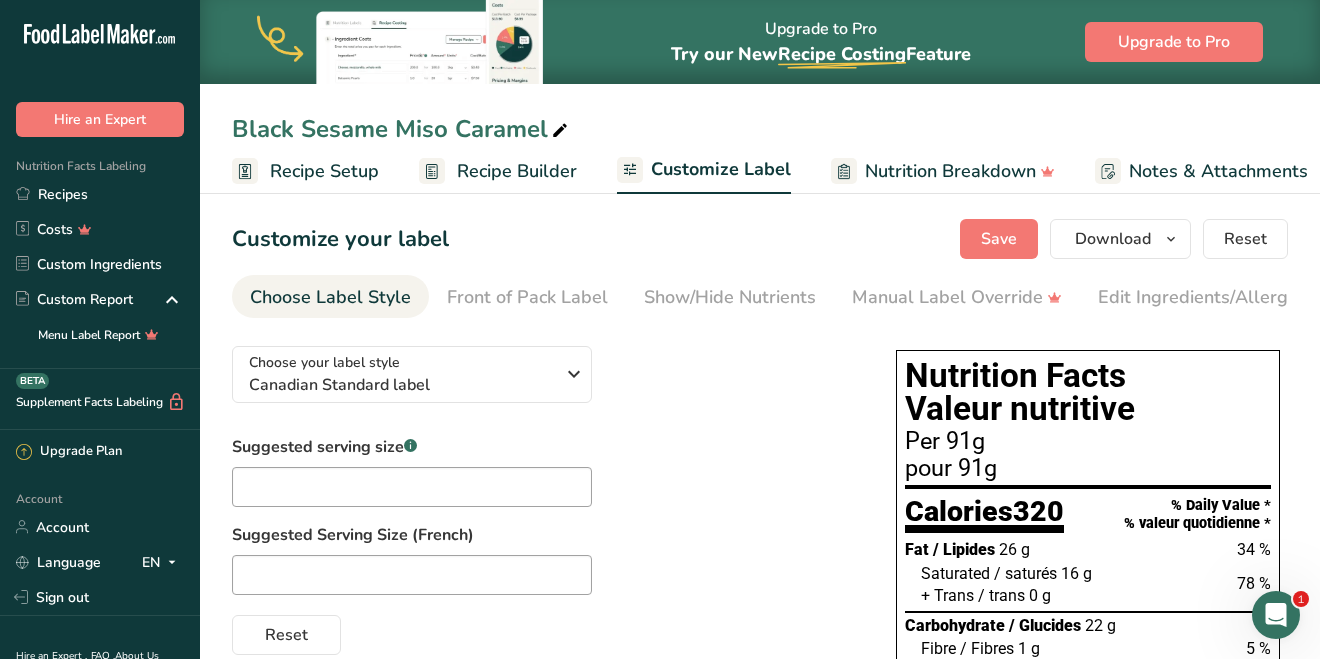 click on "Recipe Builder" at bounding box center [517, 171] 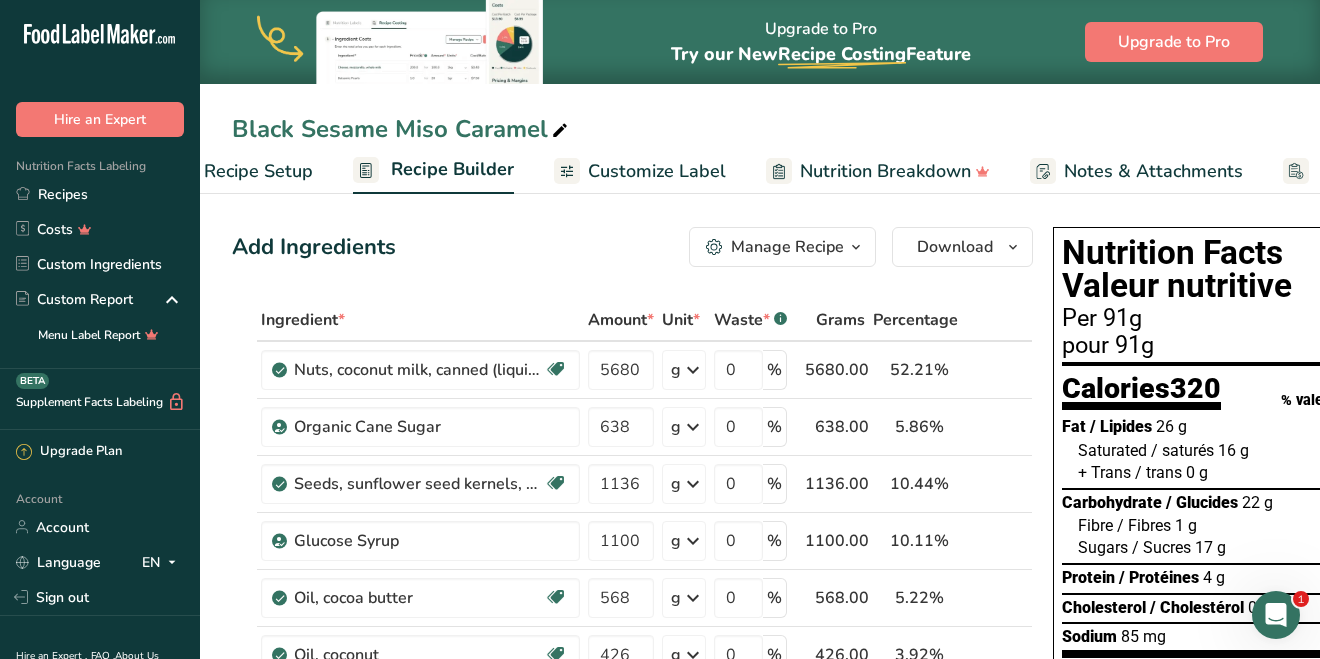 scroll, scrollTop: 0, scrollLeft: 193, axis: horizontal 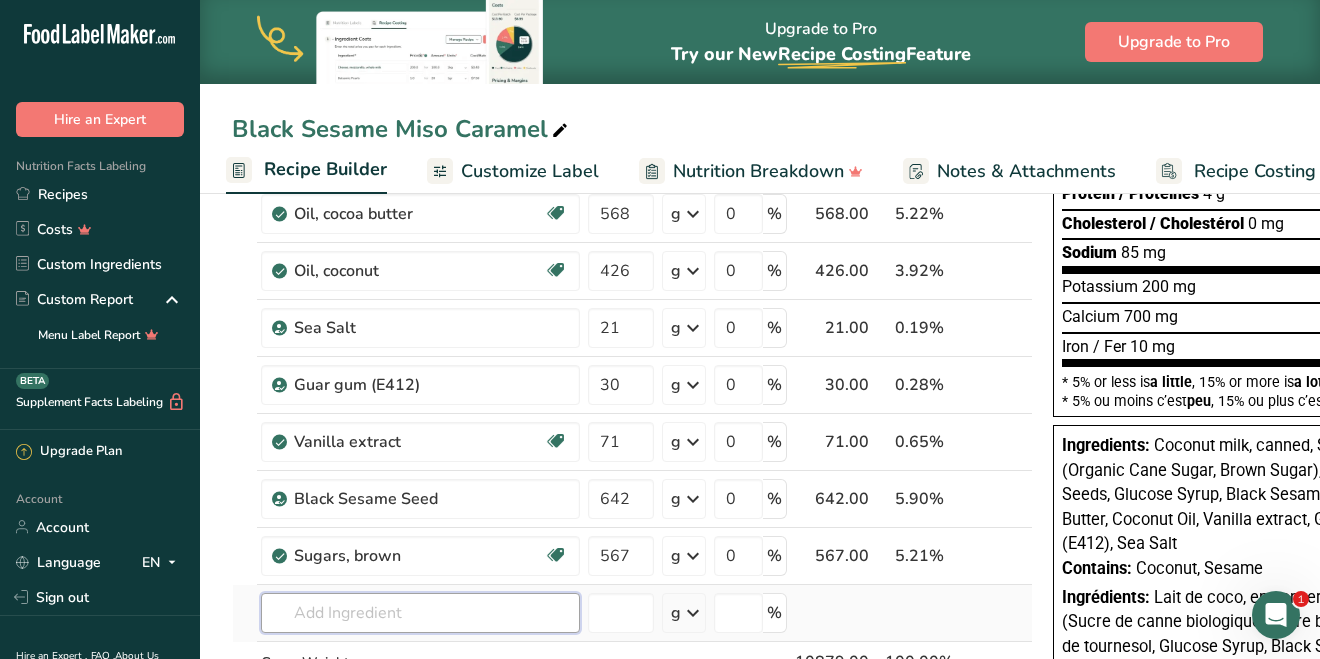 click at bounding box center (420, 613) 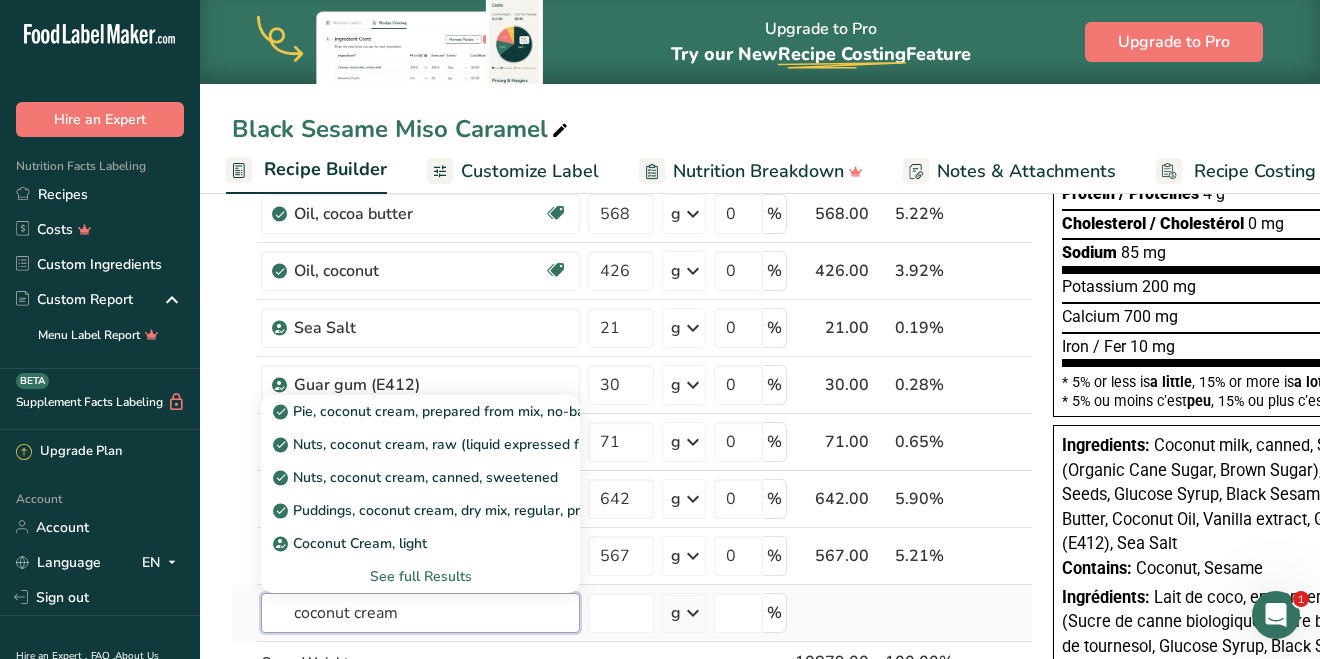 type on "coconut cream" 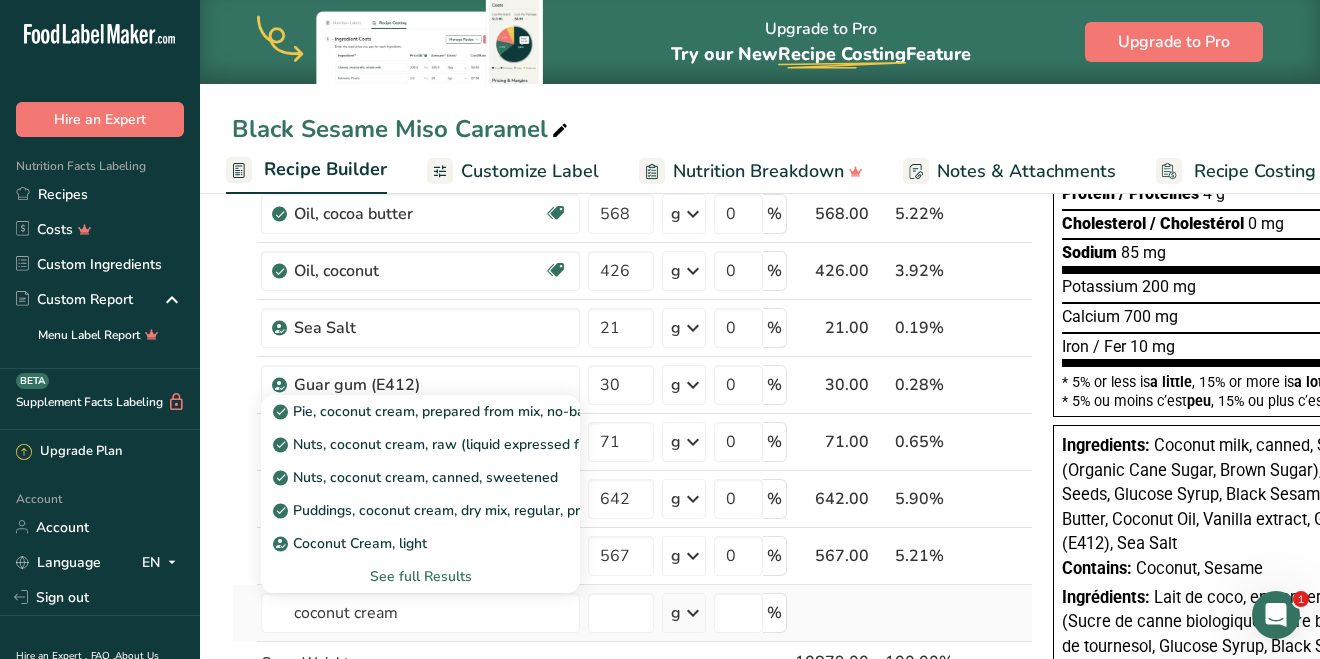 type 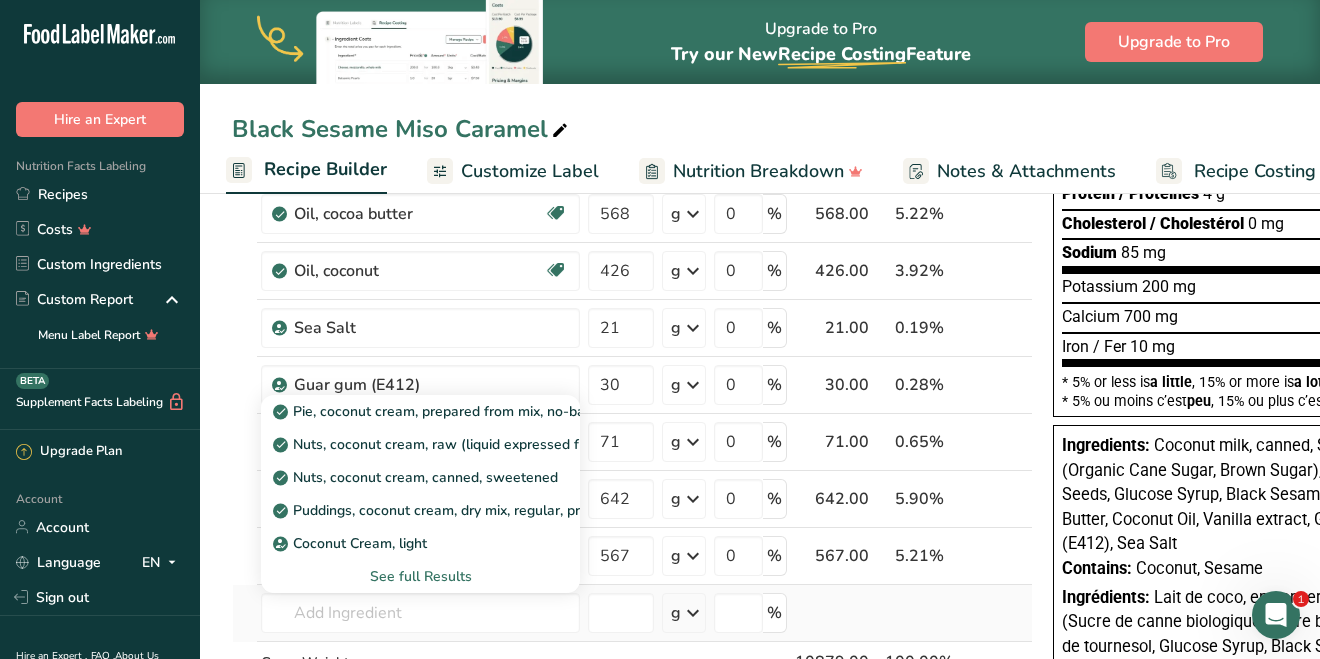 click on "See full Results" at bounding box center (420, 576) 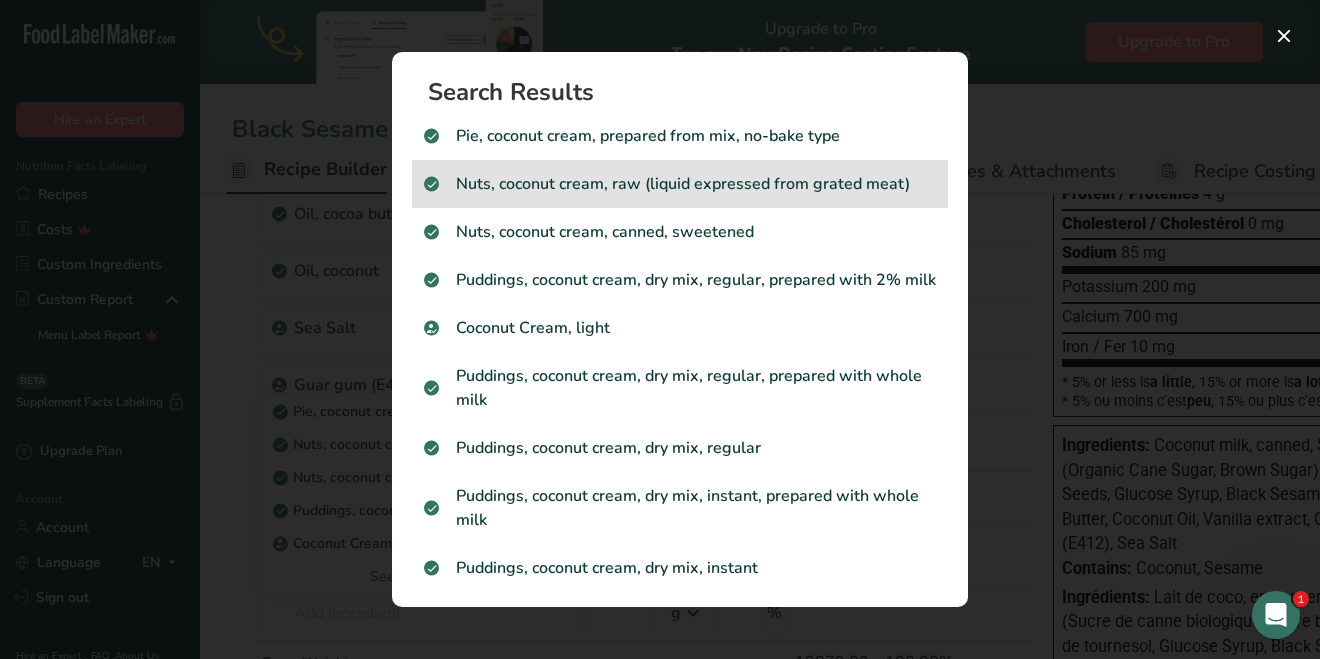 click on "Nuts, coconut cream, raw (liquid expressed from grated meat)" at bounding box center [680, 184] 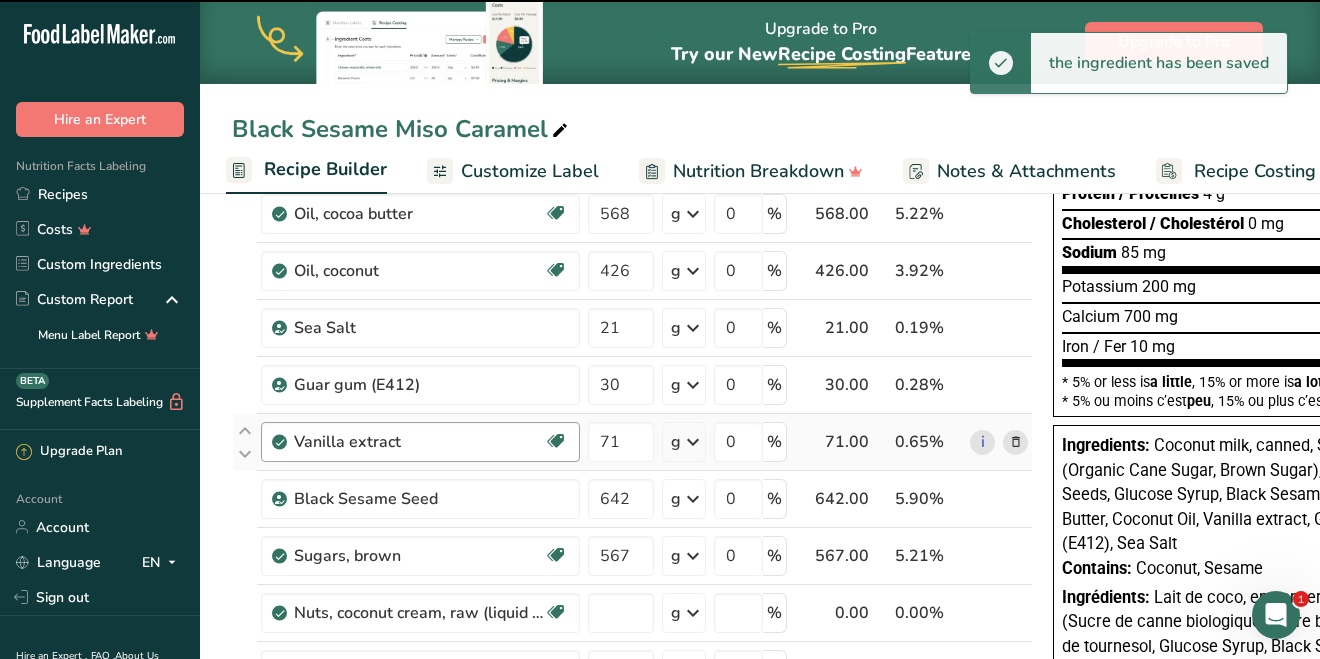 type on "0" 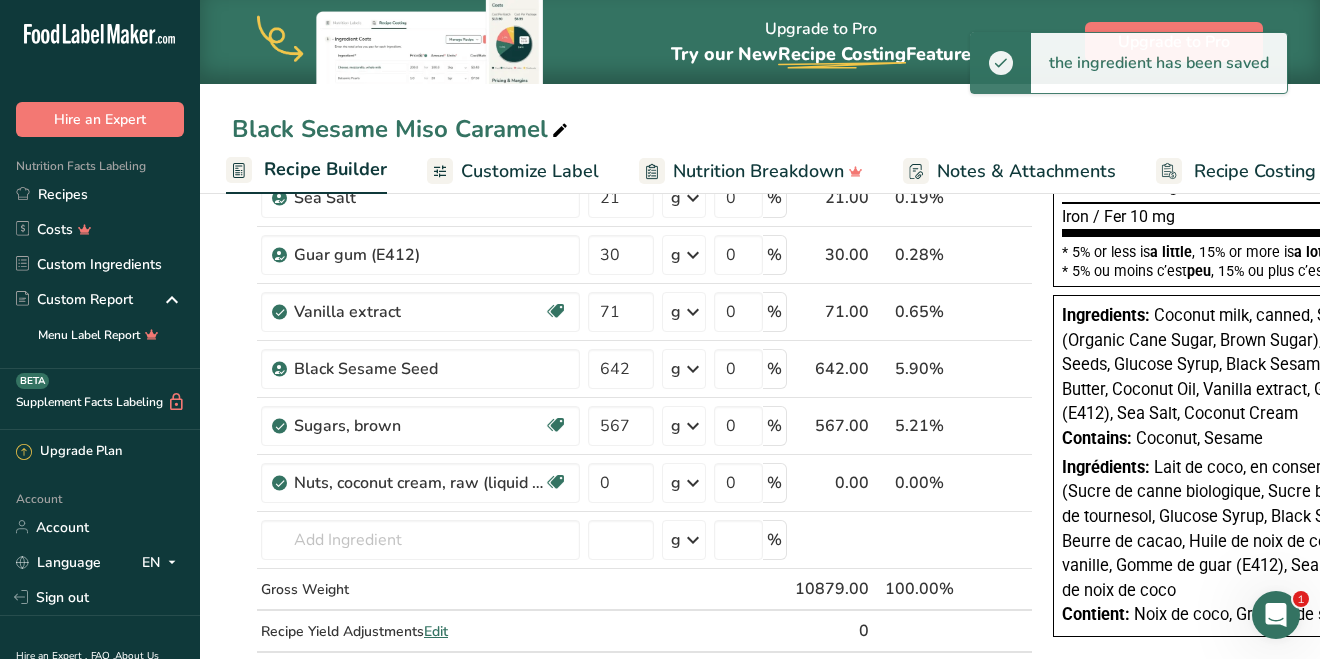 scroll, scrollTop: 538, scrollLeft: 0, axis: vertical 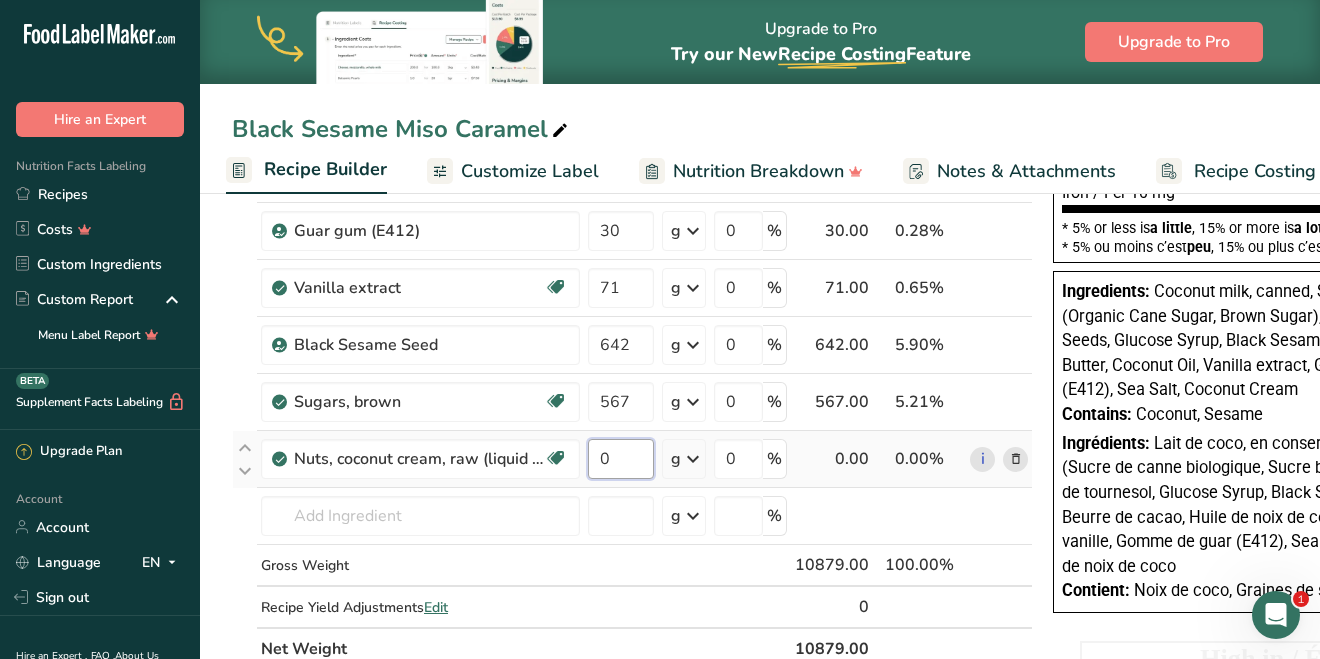 click on "0" at bounding box center (621, 459) 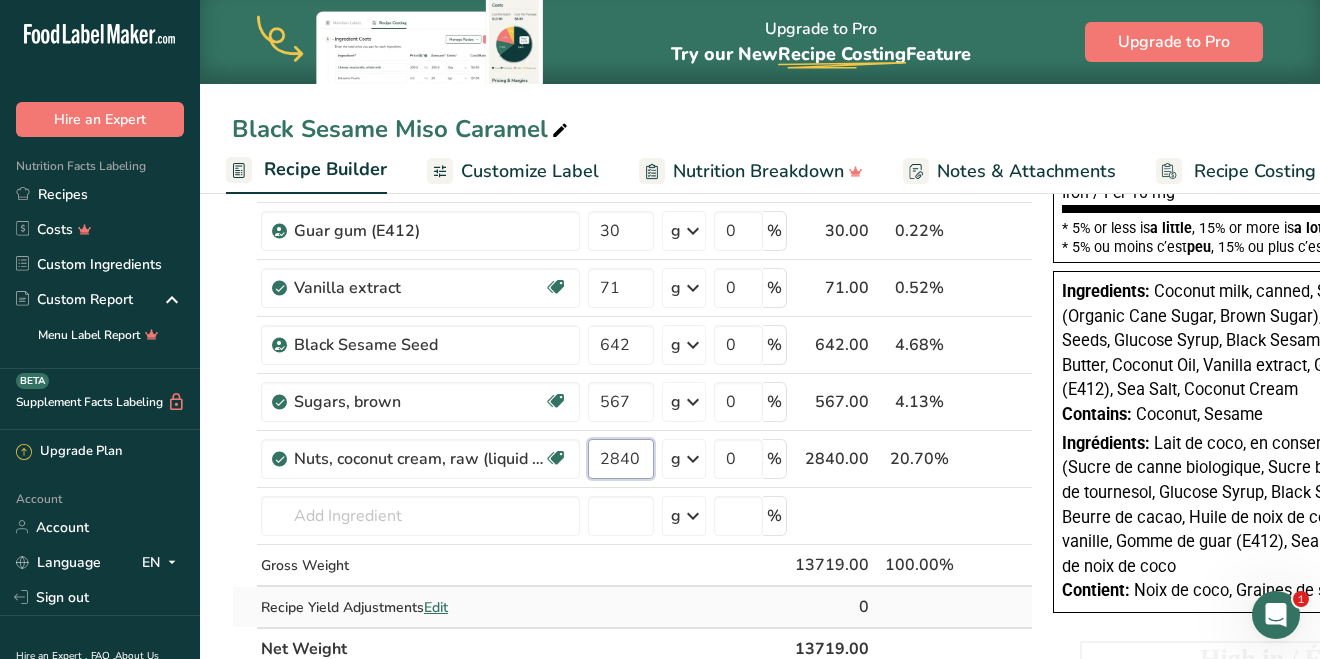 type on "2840" 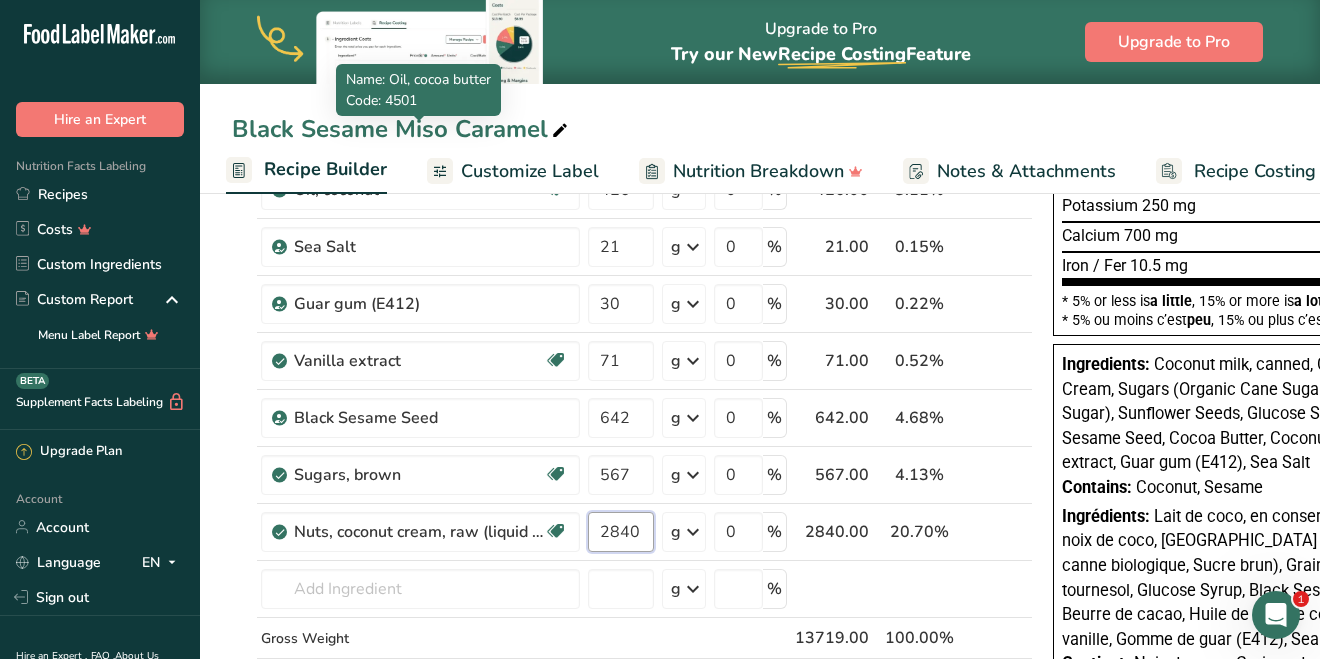 scroll, scrollTop: 477, scrollLeft: 0, axis: vertical 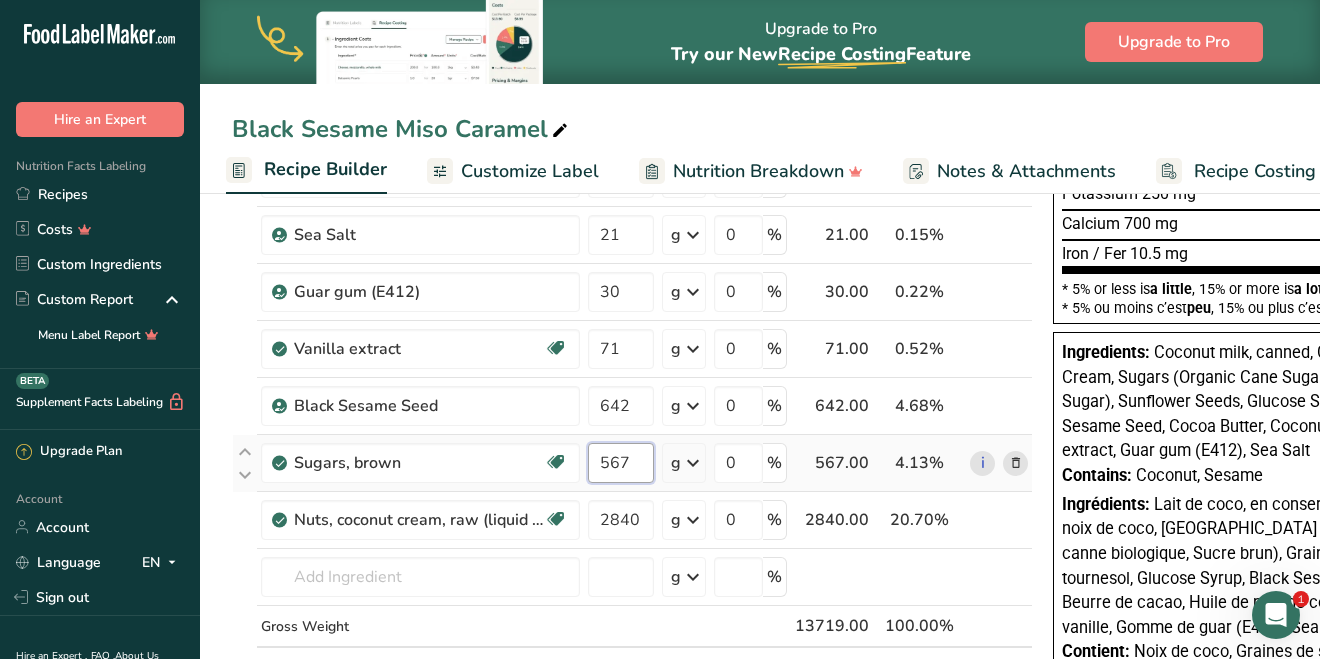 click on "Ingredient *
Amount *
Unit *
Waste *   .a-a{fill:#347362;}.b-a{fill:#fff;}          Grams
Percentage
Nuts, coconut milk, canned (liquid expressed from grated meat and water)
Dairy free
Gluten free
Vegan
Vegetarian
Soy free
5680
g
Portions
1 cup
1 tbsp
Weight Units
g
kg
mg
See more
Volume Units
l
Volume units require a density conversion. If you know your ingredient's density enter it below. Otherwise, click on "RIA" our AI Regulatory bot - she will be able to help you
lb/ft3
g/cm3
Confirm
mL" at bounding box center [632, 276] 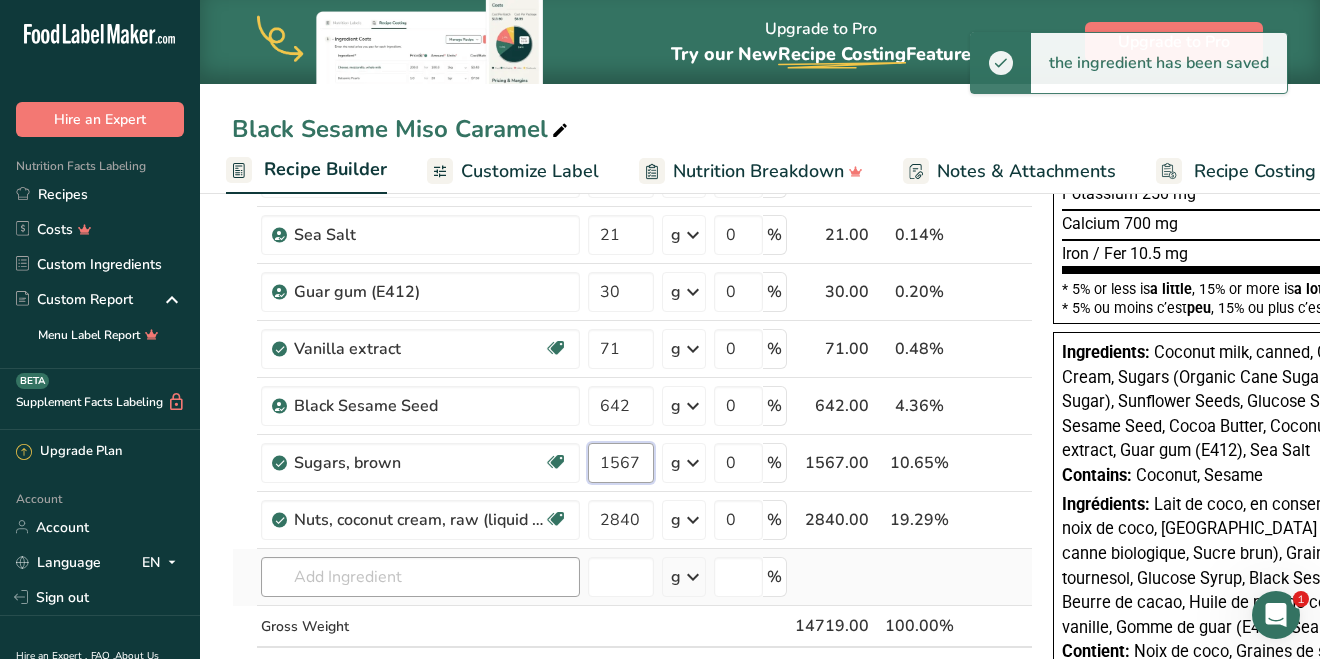 type on "1567" 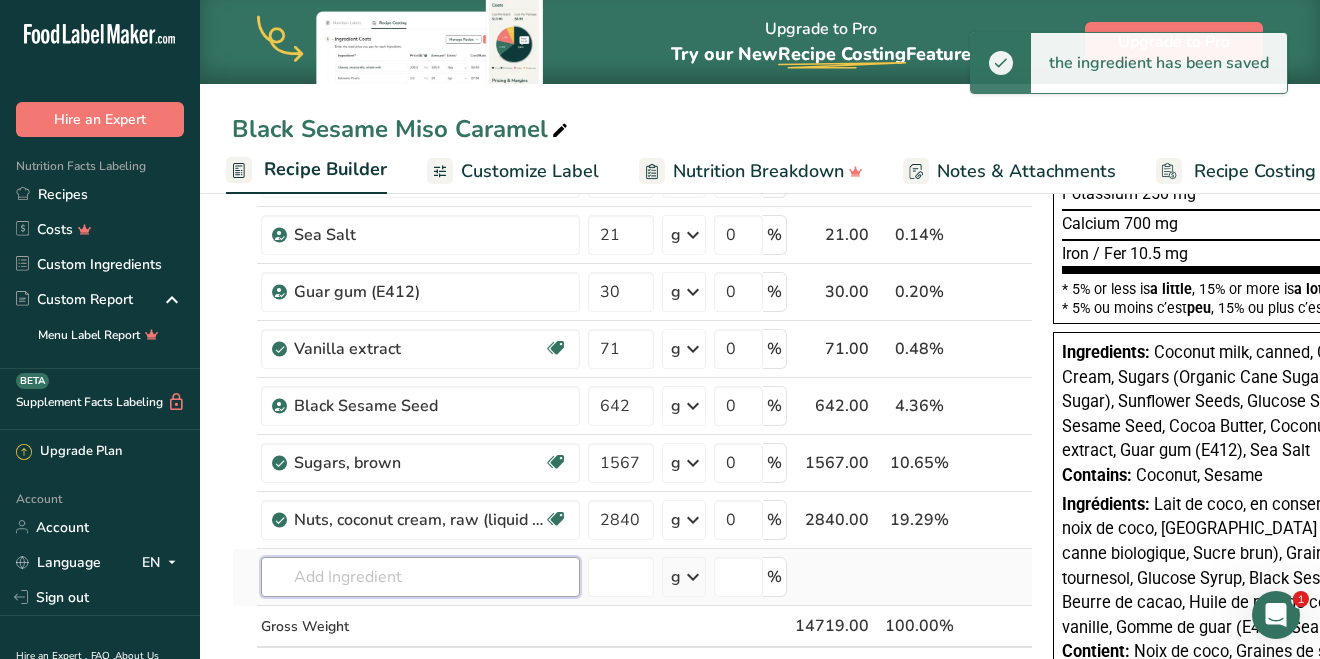 click on "Ingredient *
Amount *
Unit *
Waste *   .a-a{fill:#347362;}.b-a{fill:#fff;}          Grams
Percentage
Nuts, coconut milk, canned (liquid expressed from grated meat and water)
Dairy free
Gluten free
Vegan
Vegetarian
Soy free
5680
g
Portions
1 cup
1 tbsp
Weight Units
g
kg
mg
See more
Volume Units
l
Volume units require a density conversion. If you know your ingredient's density enter it below. Otherwise, click on "RIA" our AI Regulatory bot - she will be able to help you
lb/ft3
g/cm3
Confirm
mL" at bounding box center [632, 276] 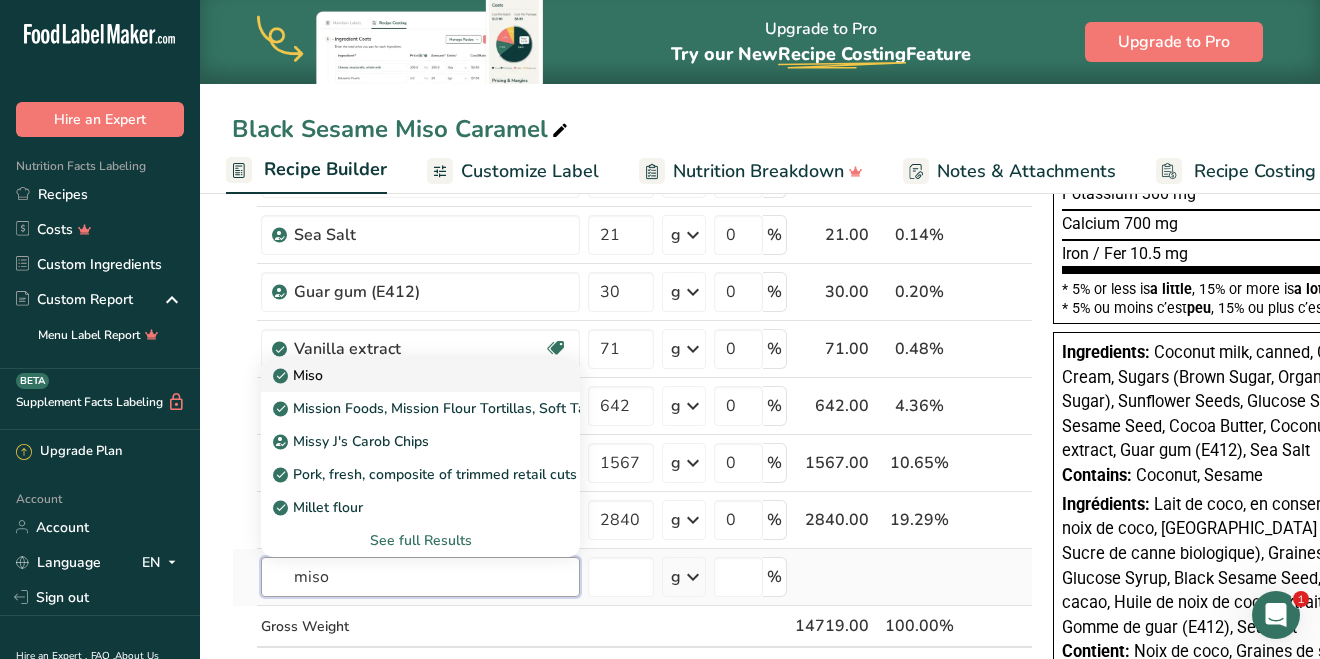 type on "miso" 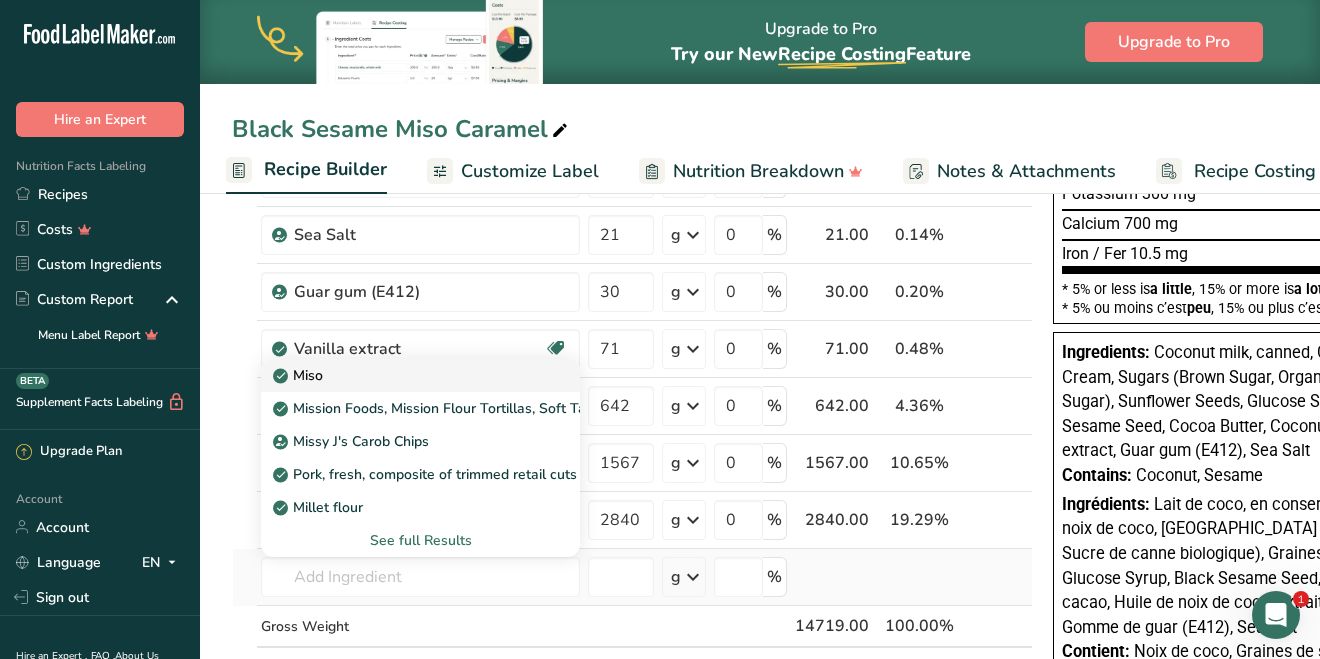 click on "Miso" at bounding box center [404, 375] 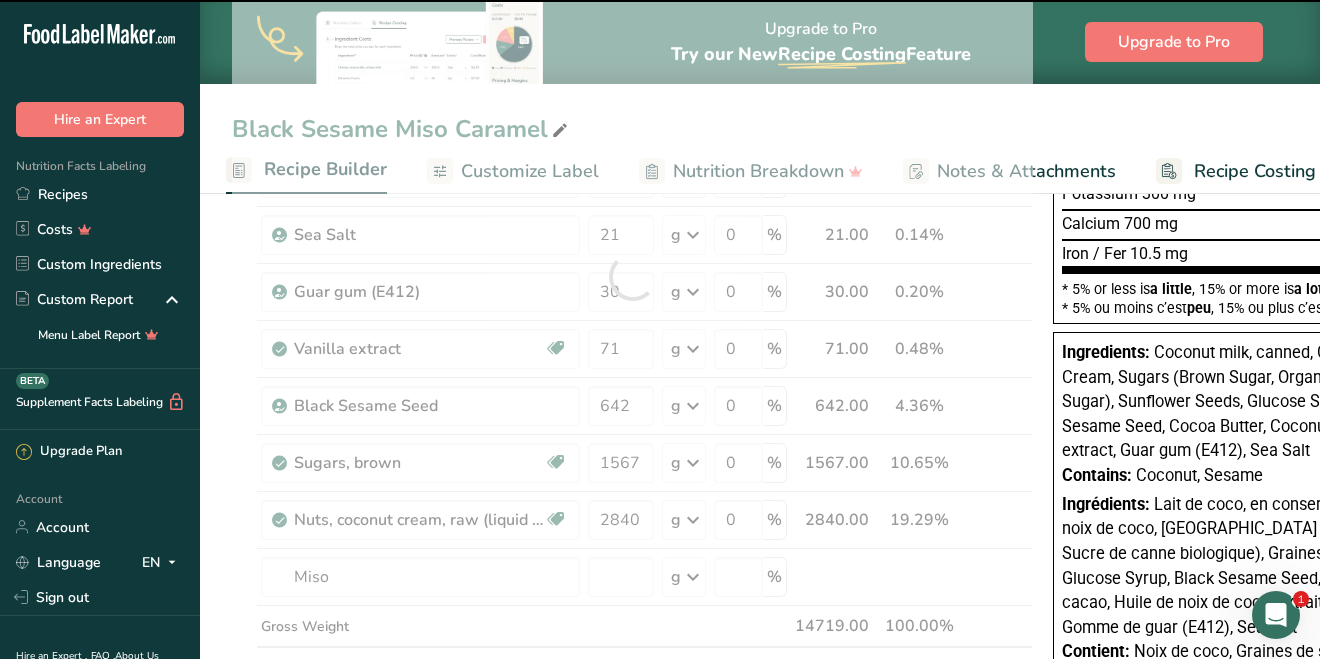 type on "0" 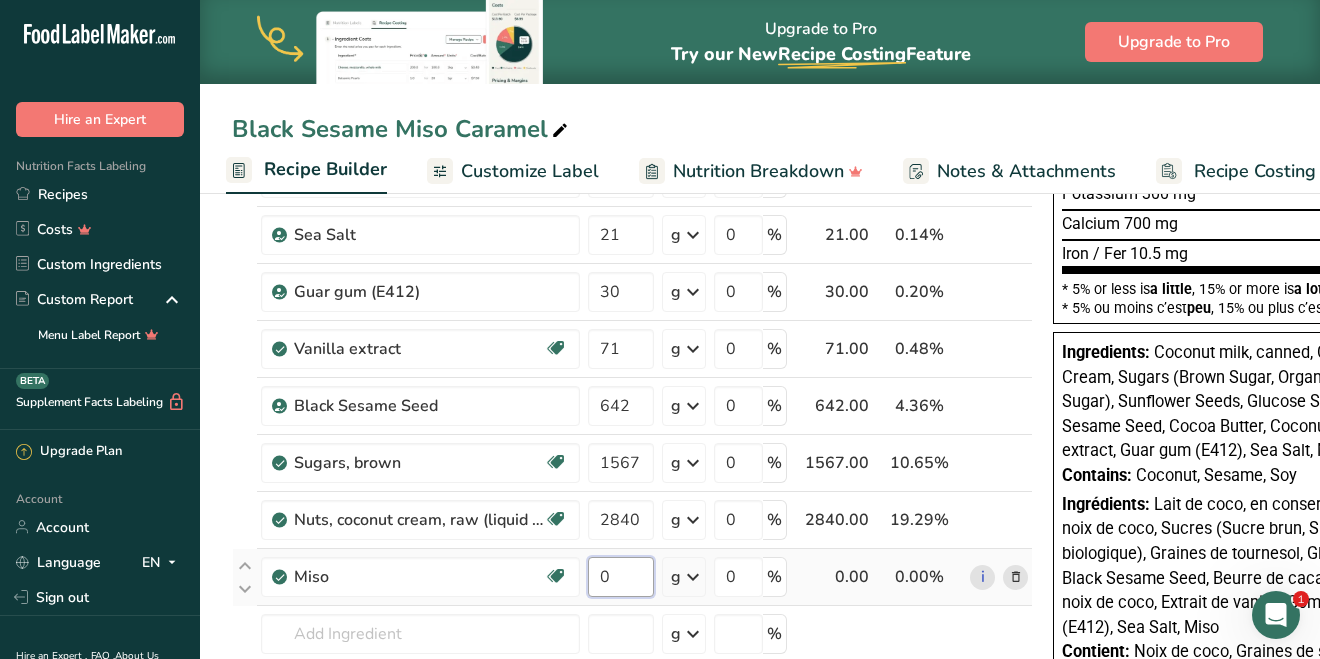 click on "0" at bounding box center [621, 577] 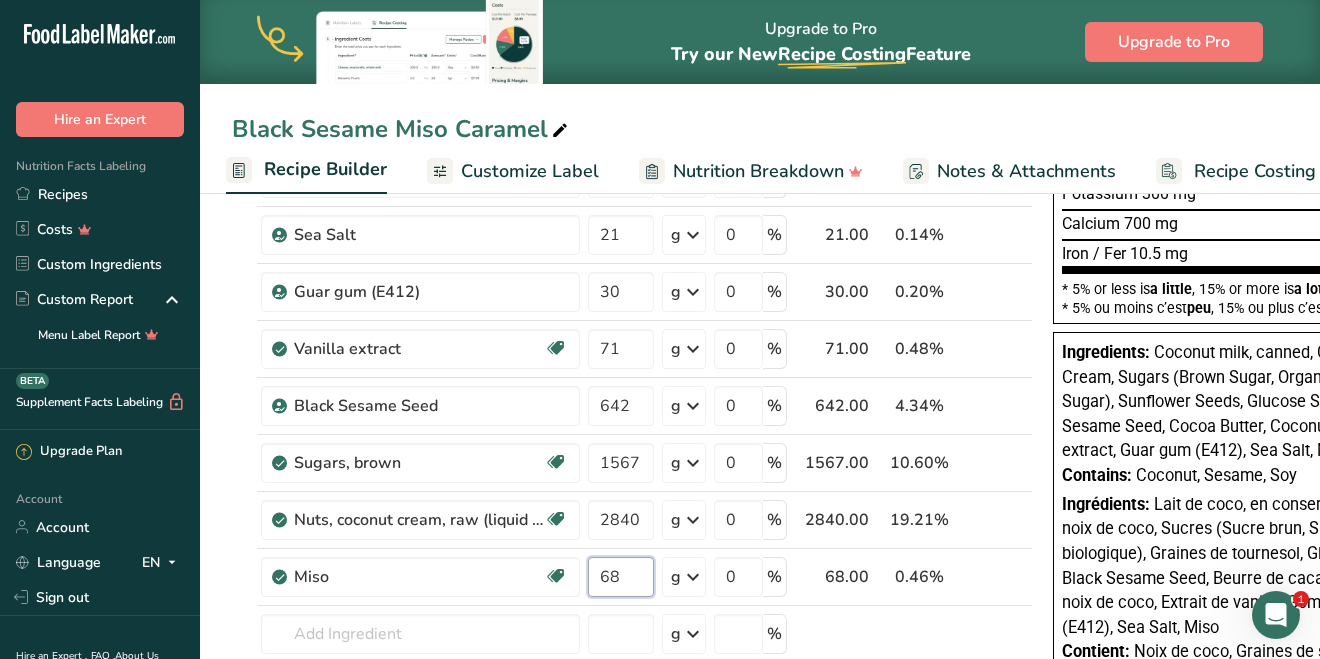 type on "68" 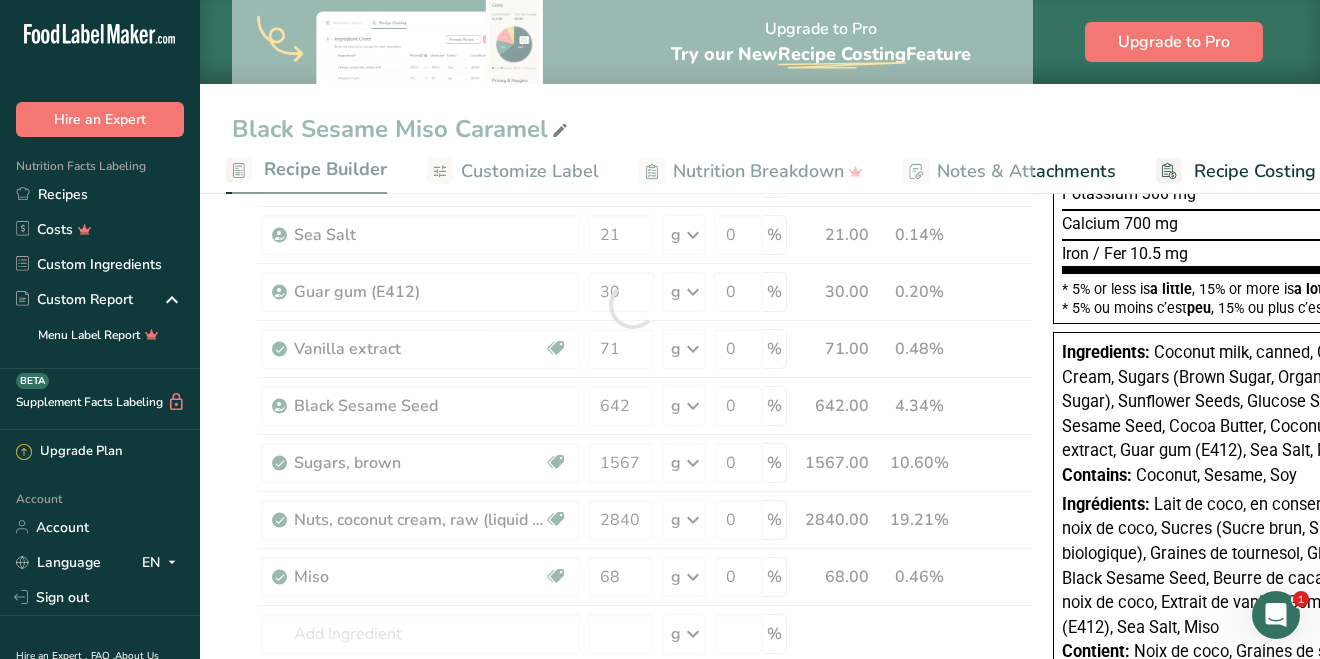 click on "Add Ingredients
Manage Recipe         Delete Recipe           Duplicate Recipe             Scale Recipe             Save as Sub-Recipe   .a-a{fill:#347362;}.b-a{fill:#fff;}                               Nutrition Breakdown                   Recipe Card
NEW
[MEDICAL_DATA] Pattern Report             Activity History
Download
Choose your preferred label style
Standard FDA label
Standard FDA label
The most common format for nutrition facts labels in compliance with the FDA's typeface, style and requirements
Tabular FDA label
A label format compliant with the FDA regulations presented in a tabular (horizontal) display.
Linear FDA label
A simple linear display for small sized packages.
Simplified FDA label" at bounding box center (760, 583) 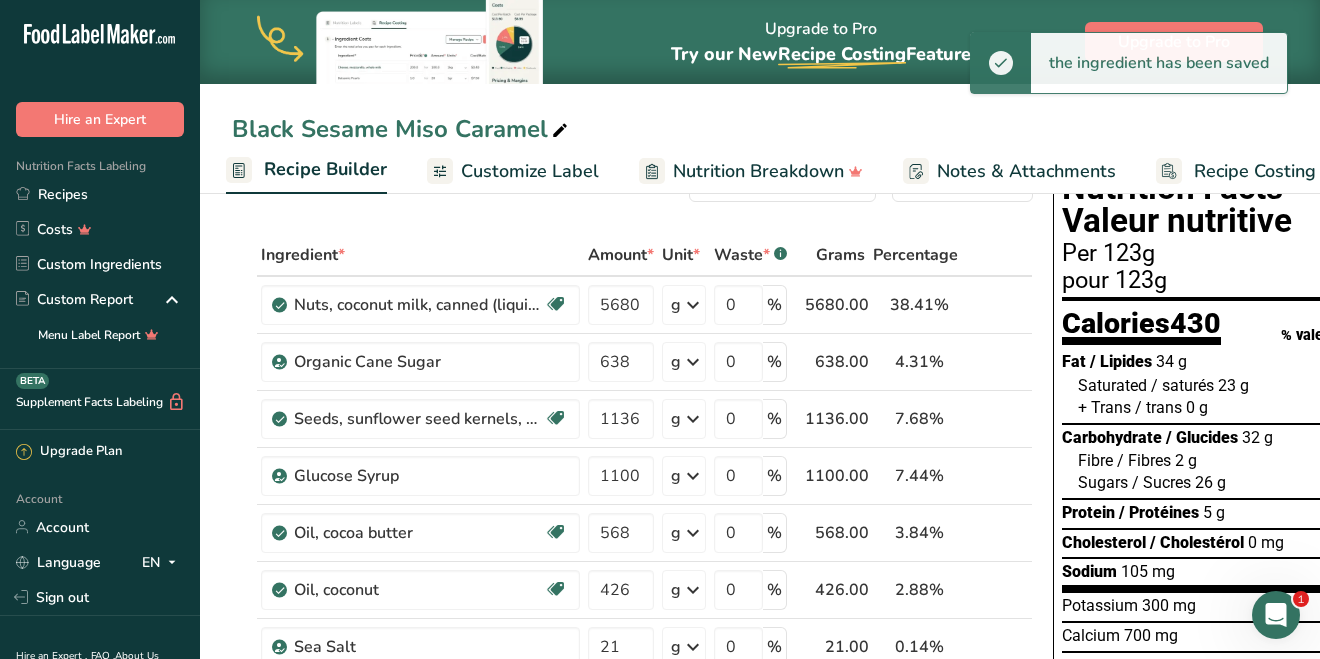 scroll, scrollTop: 0, scrollLeft: 0, axis: both 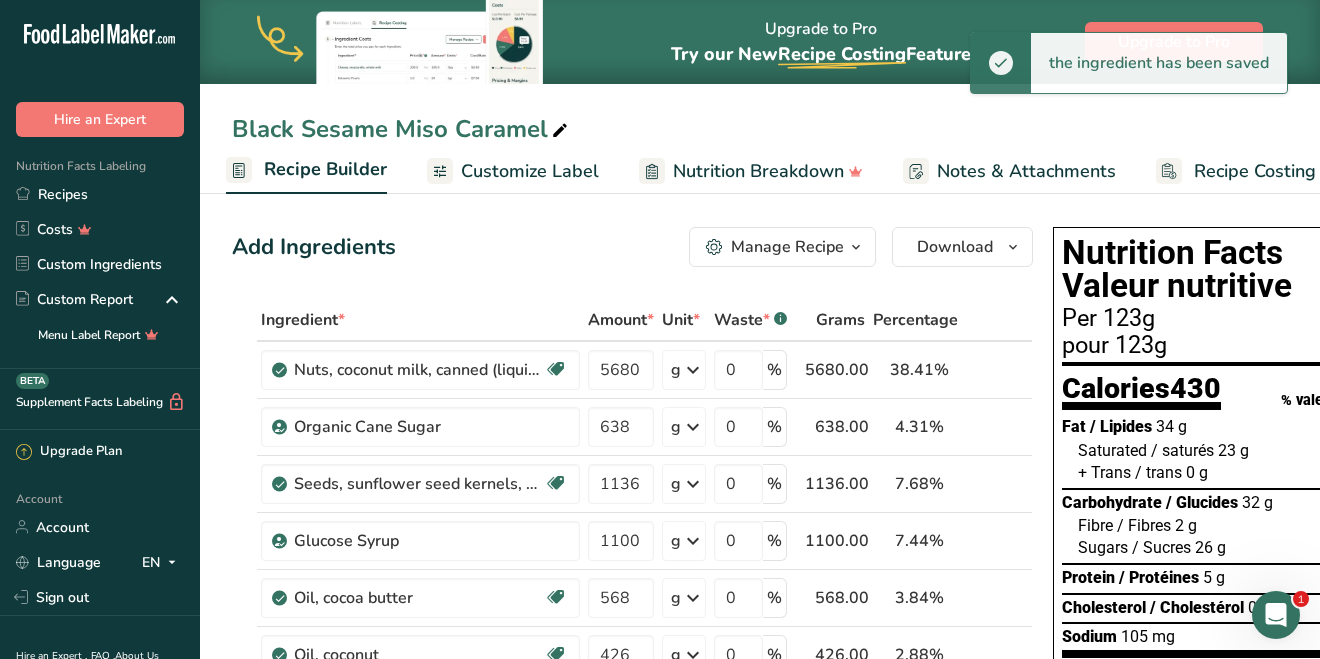 click on "Nutrition Breakdown" at bounding box center [758, 171] 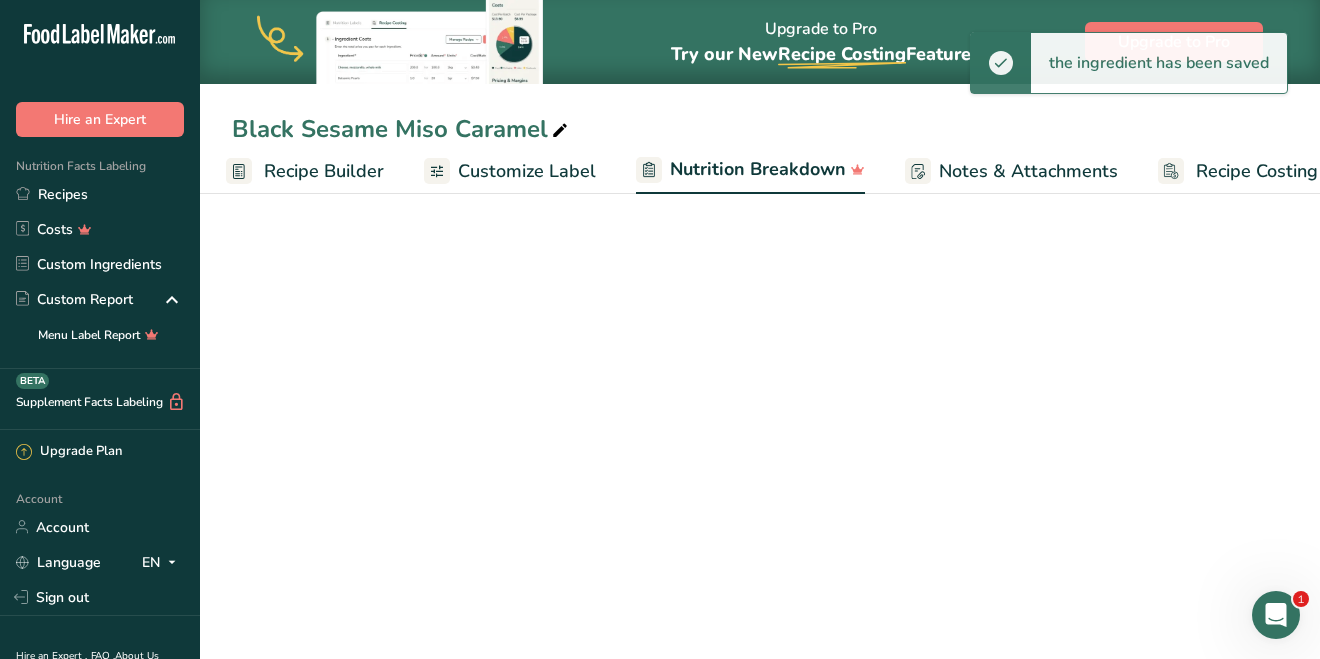 scroll, scrollTop: 0, scrollLeft: 241, axis: horizontal 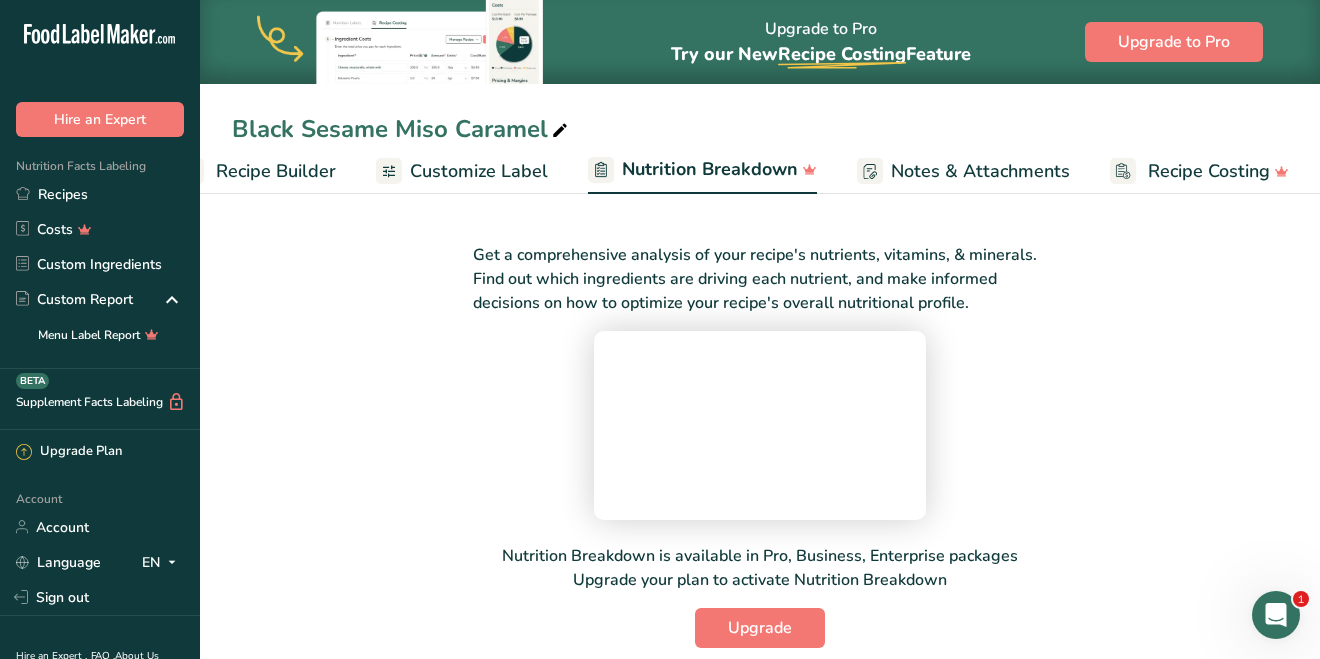 click on "Customize Label" at bounding box center [479, 171] 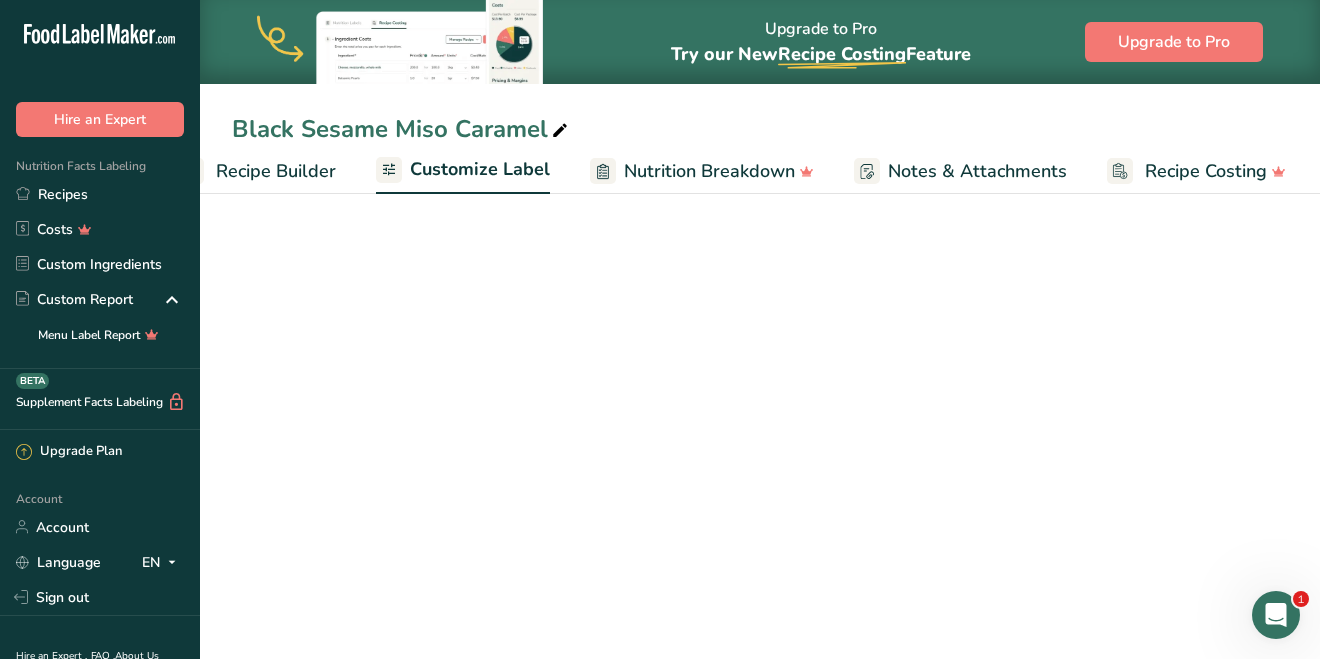 scroll, scrollTop: 0, scrollLeft: 239, axis: horizontal 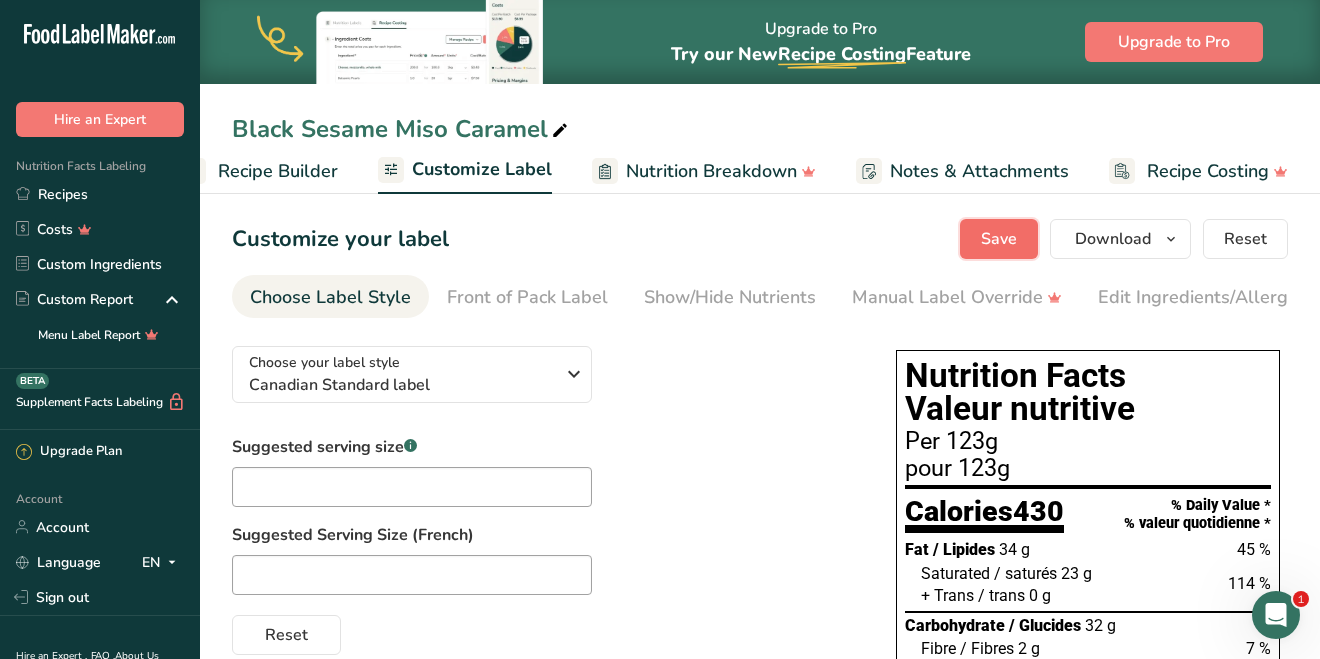 click on "Save" at bounding box center (999, 239) 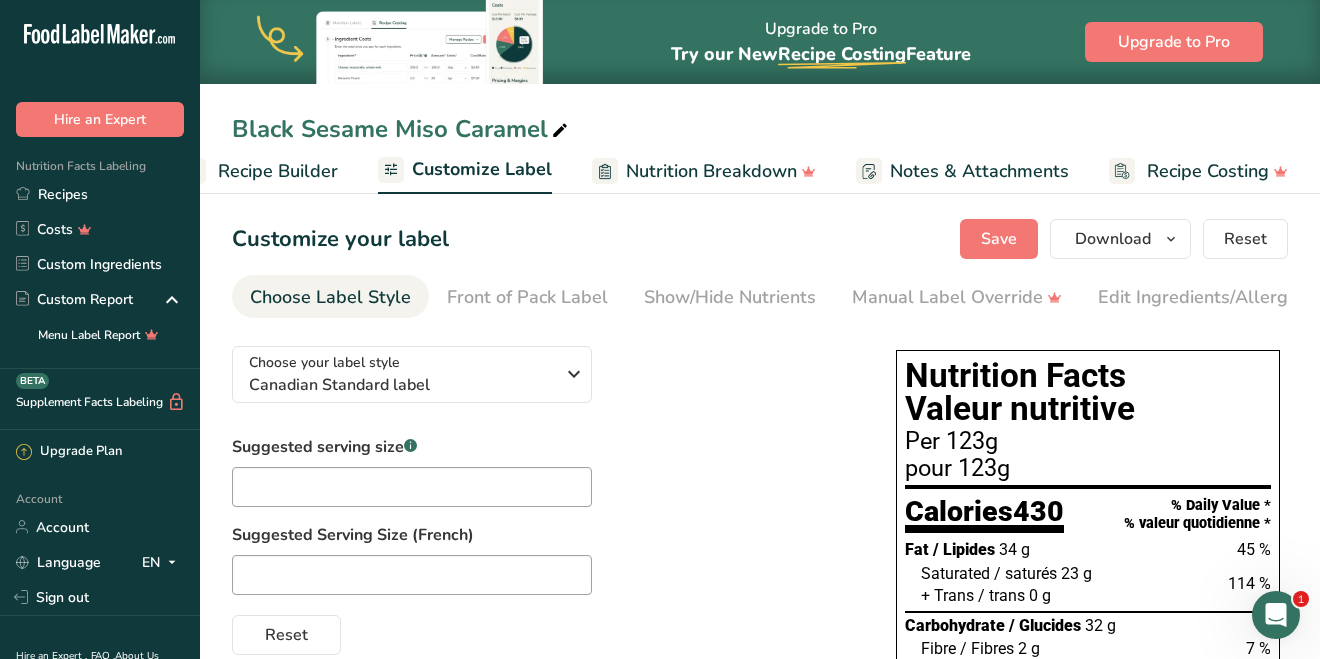 click on "Recipe Builder" at bounding box center (278, 171) 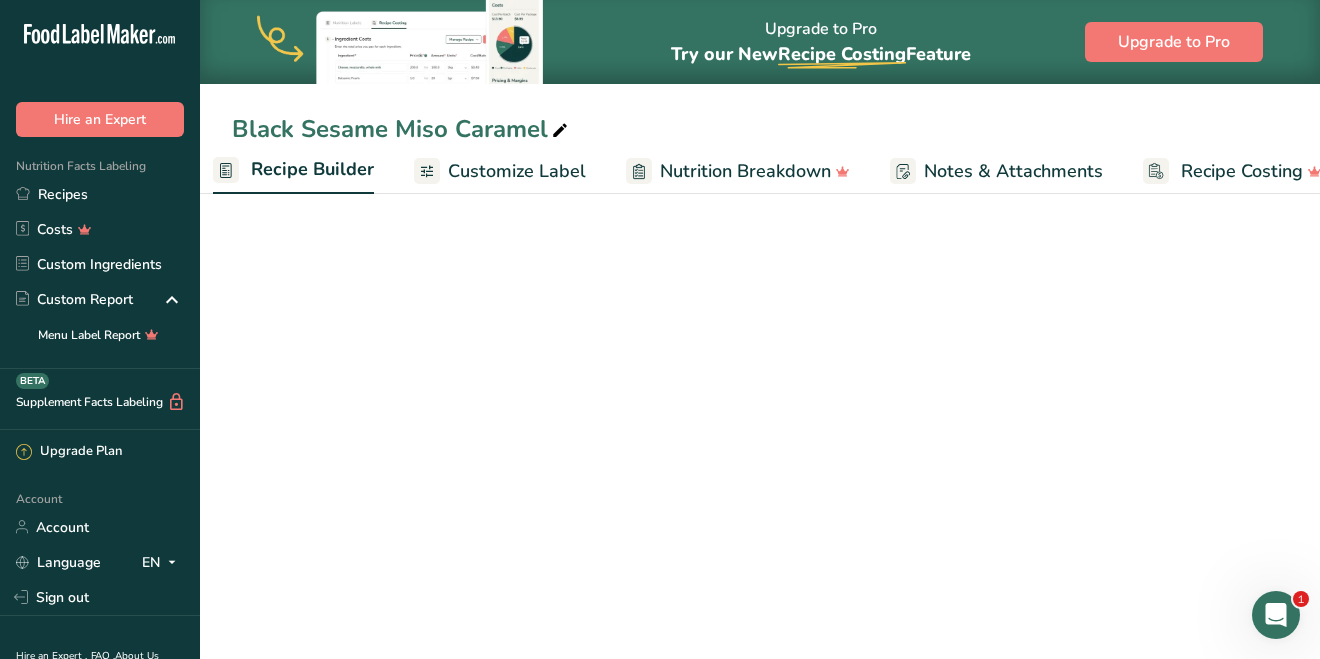 scroll, scrollTop: 0, scrollLeft: 193, axis: horizontal 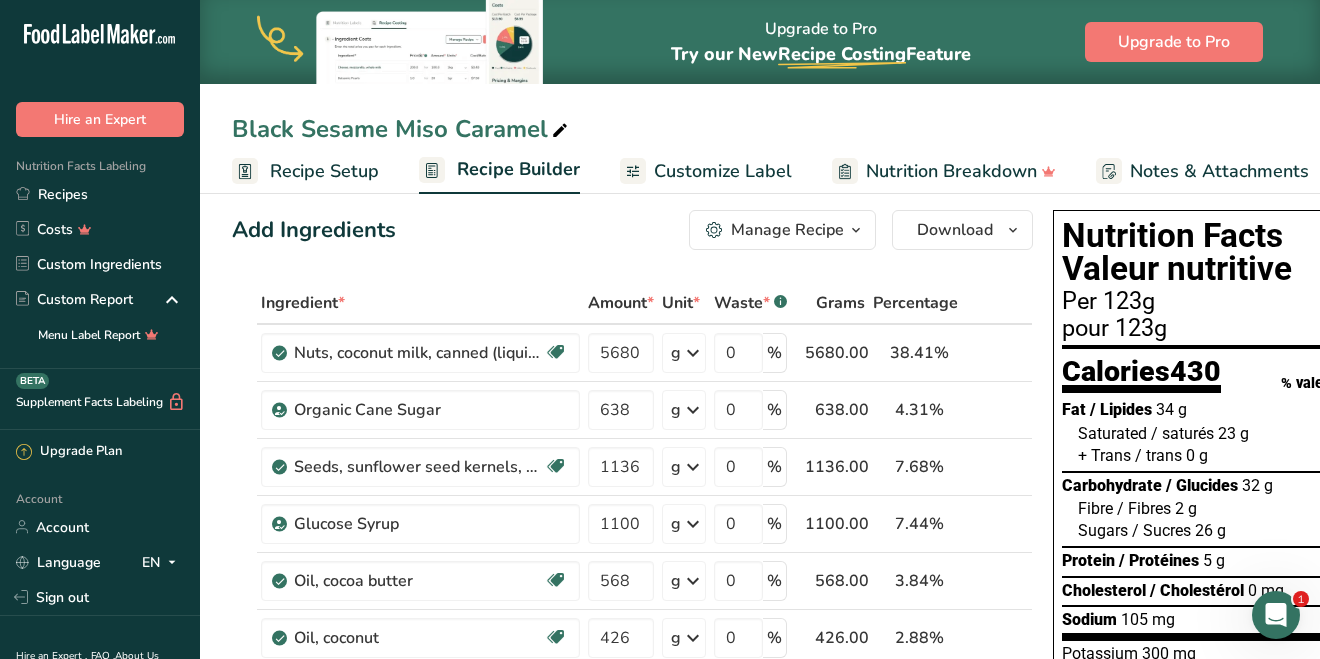 click 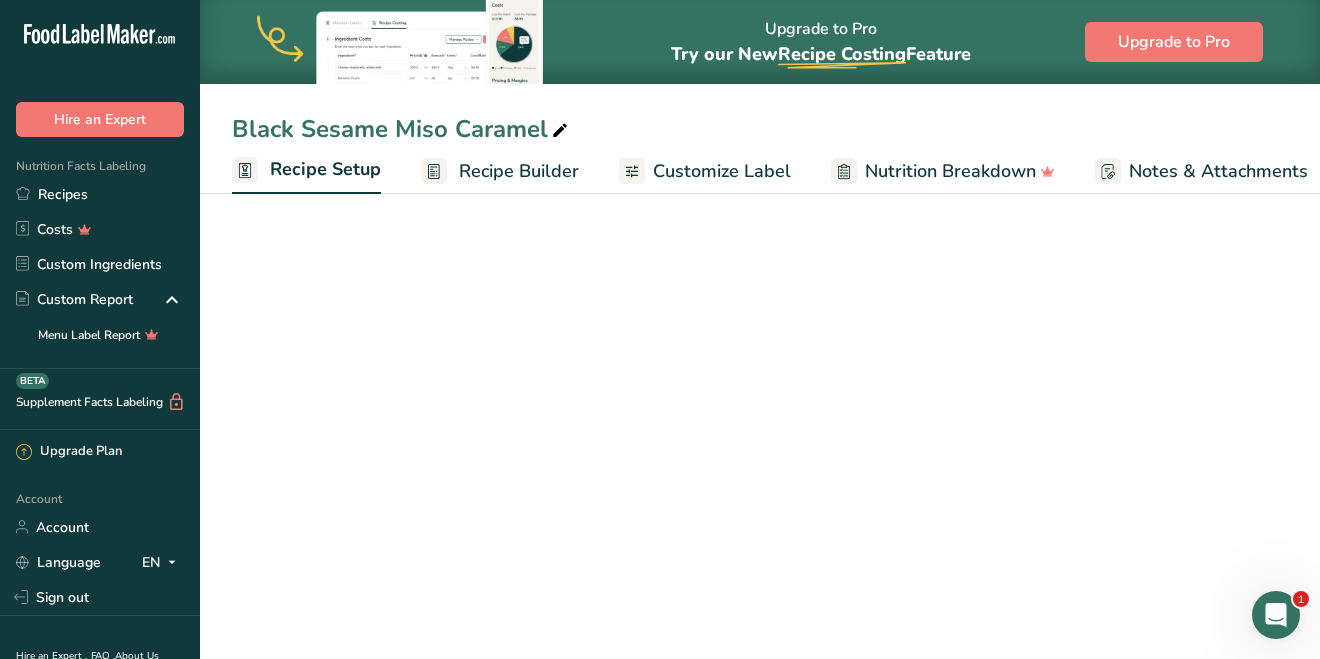 scroll, scrollTop: 0, scrollLeft: 7, axis: horizontal 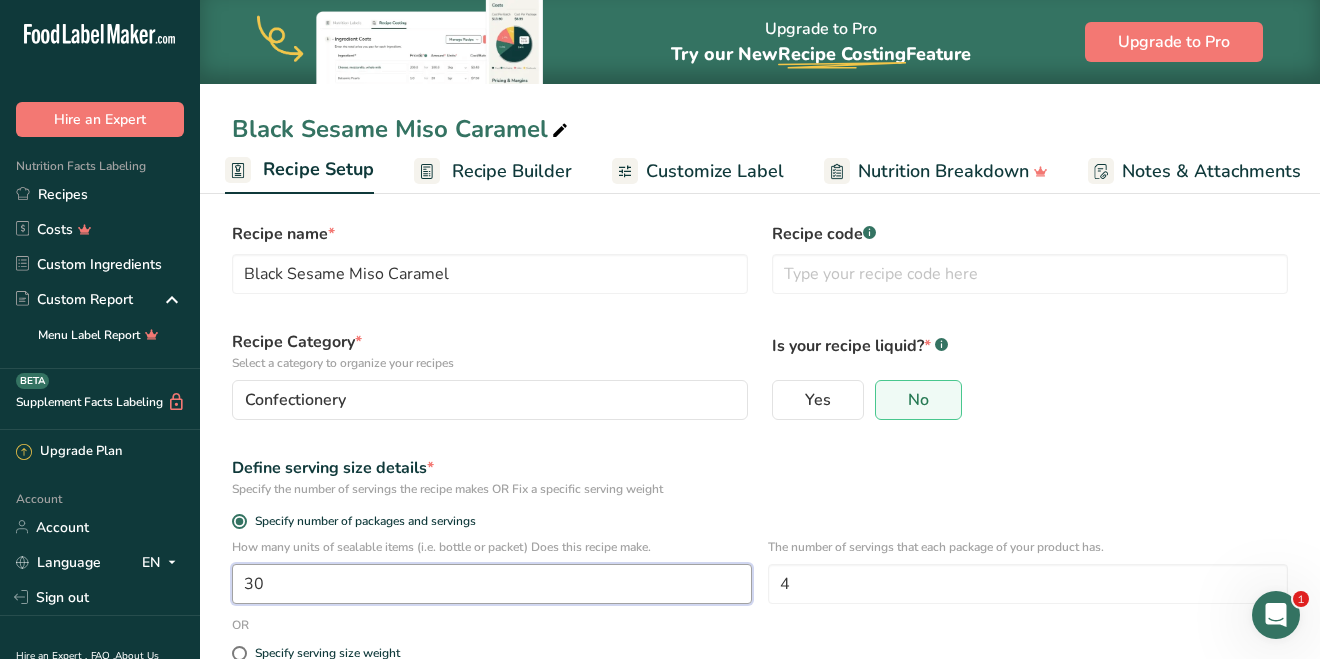 click on "30" at bounding box center [492, 584] 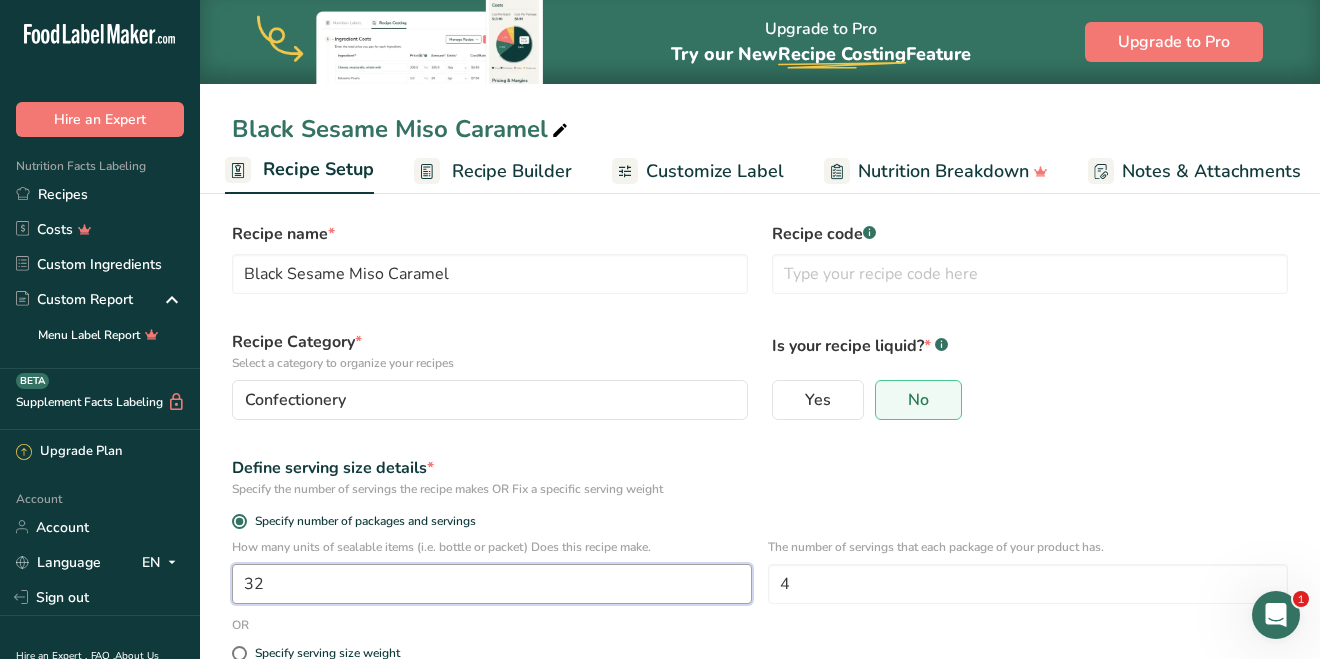 type on "32" 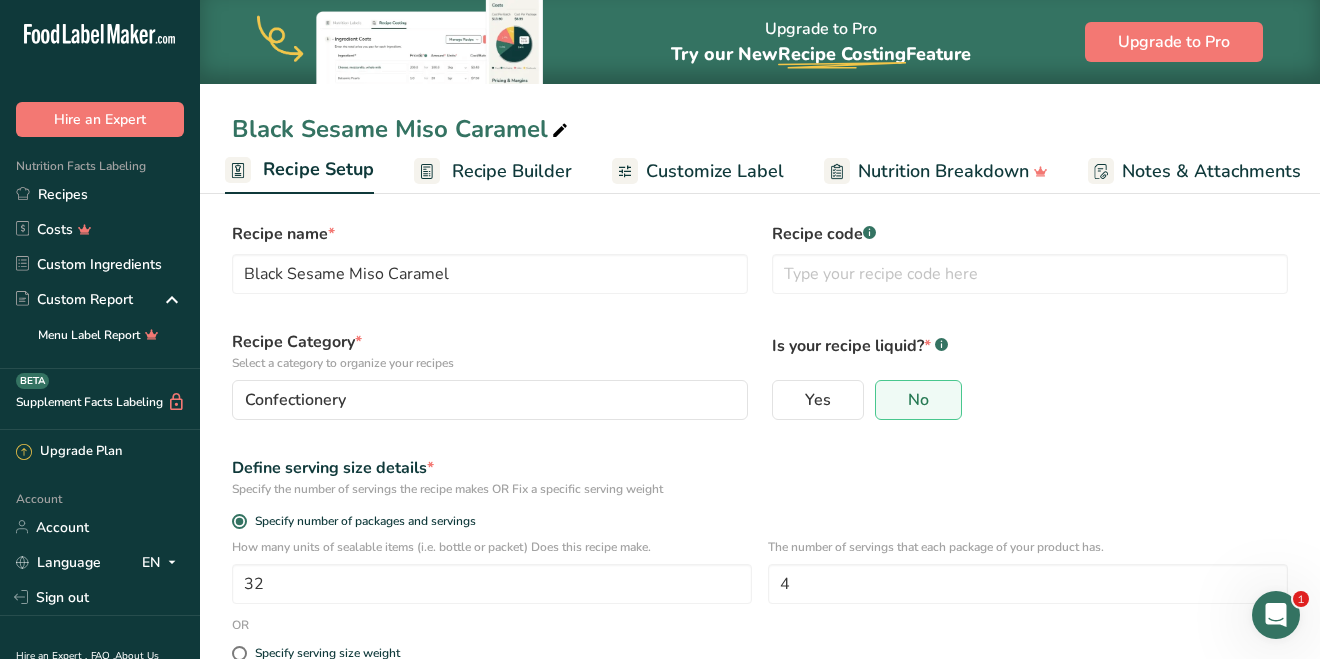 click on "Define serving size details *" at bounding box center [760, 468] 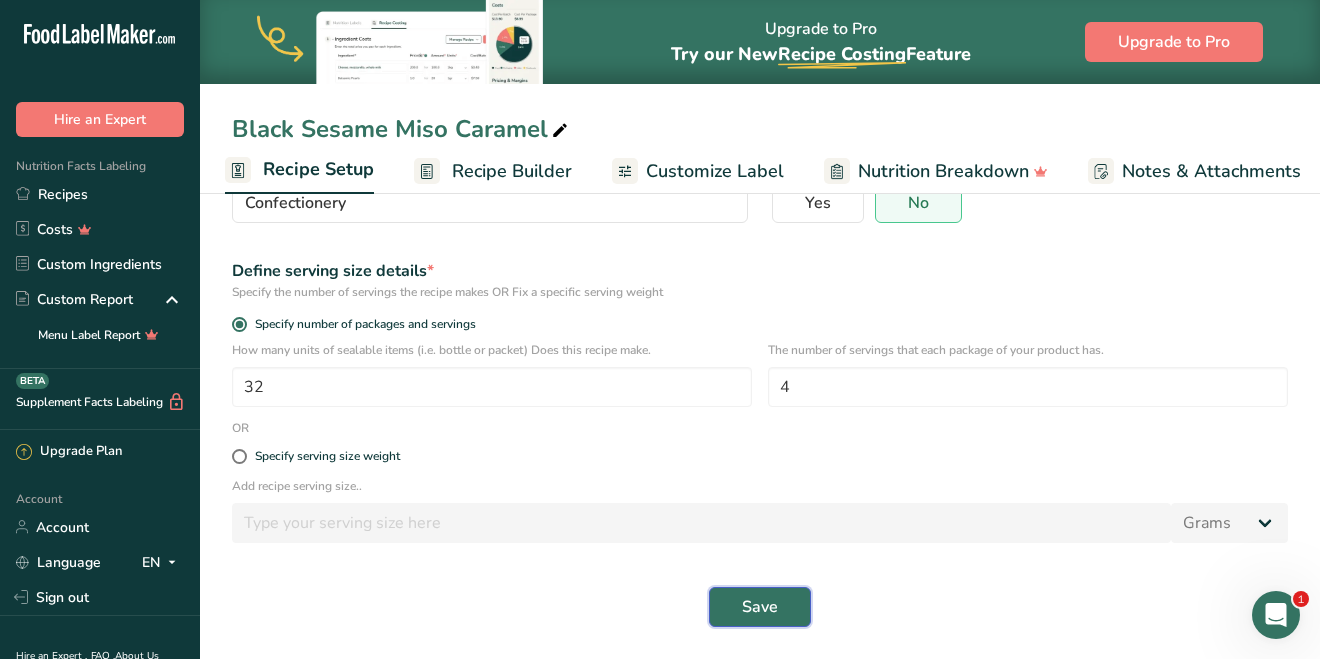 click on "Save" at bounding box center (760, 607) 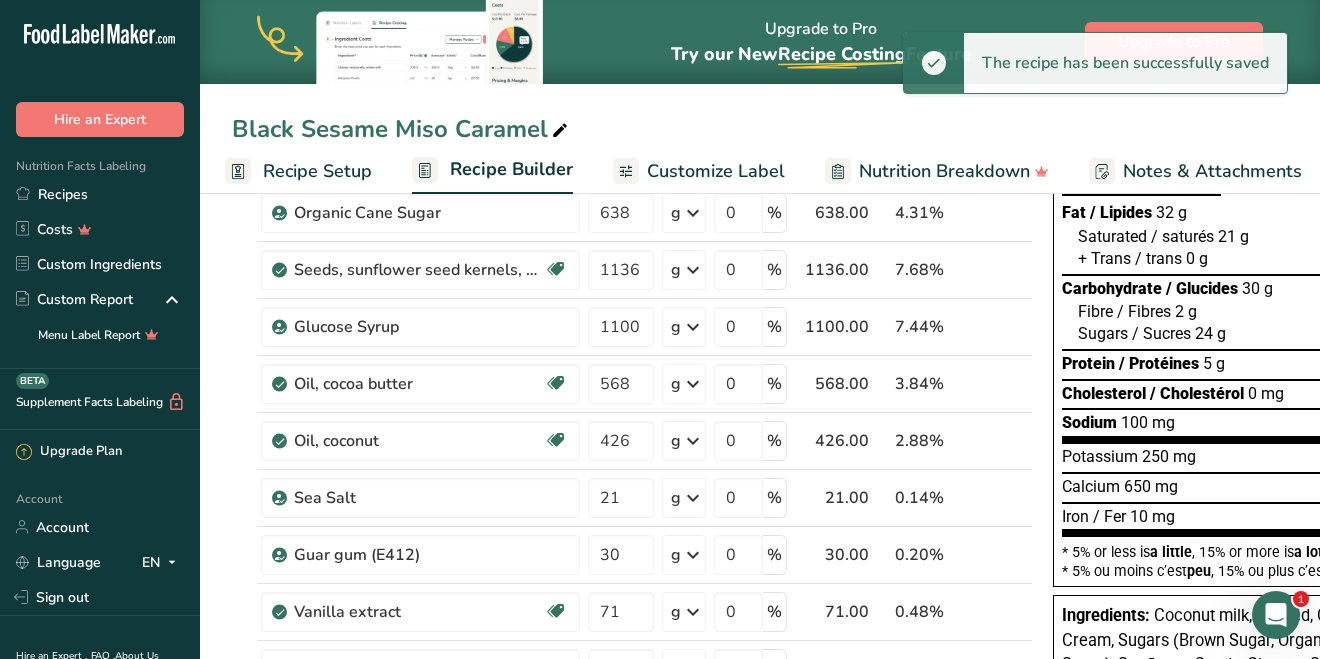 click on "Customize Label" at bounding box center [716, 171] 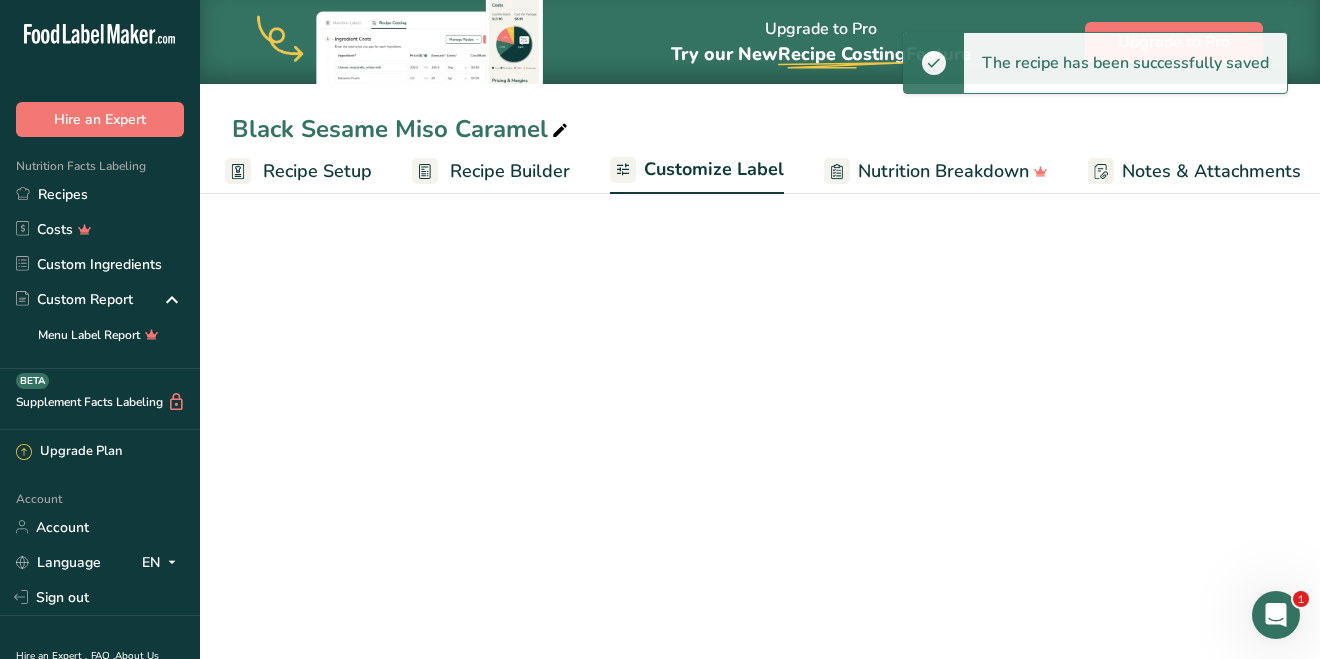 scroll, scrollTop: 0, scrollLeft: 239, axis: horizontal 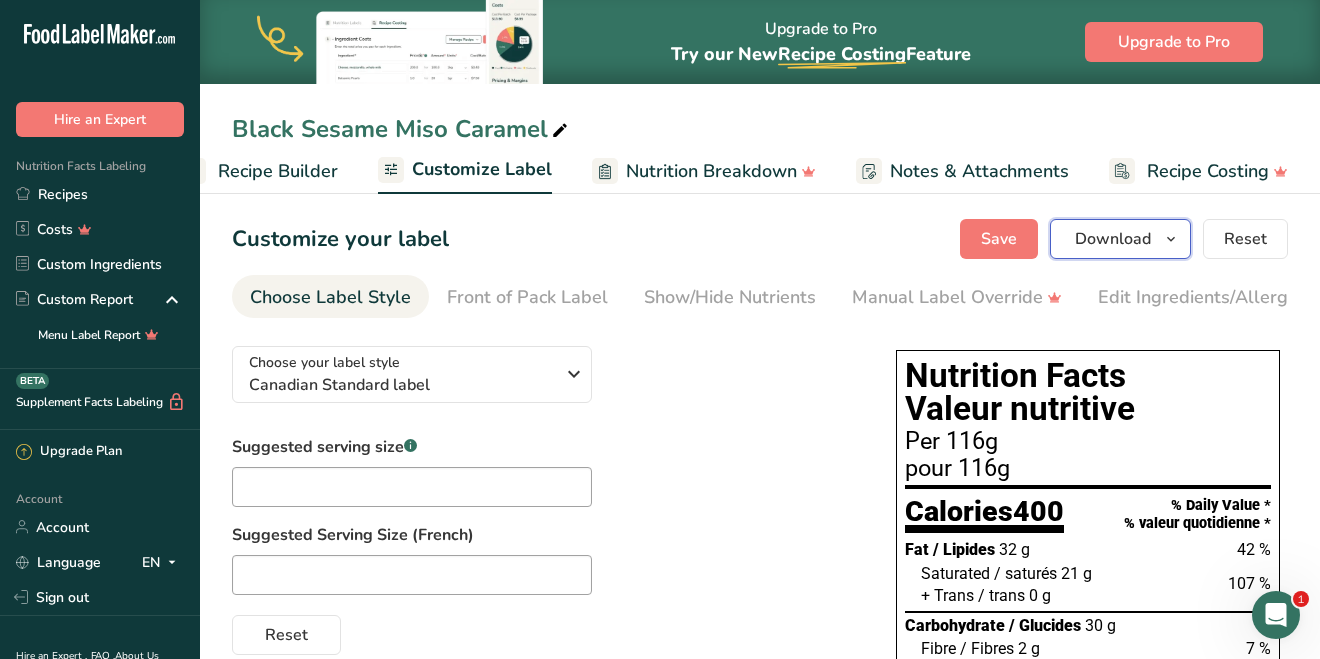 click on "Download" at bounding box center (1113, 239) 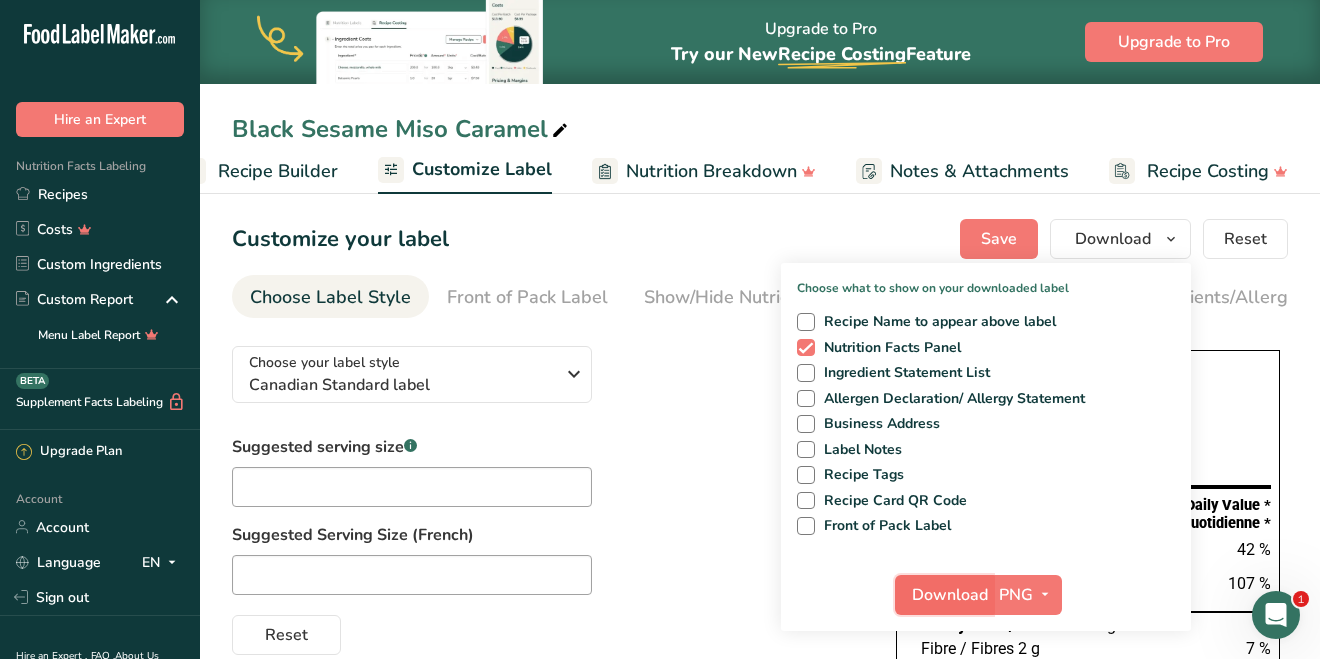 click on "Download" at bounding box center (950, 595) 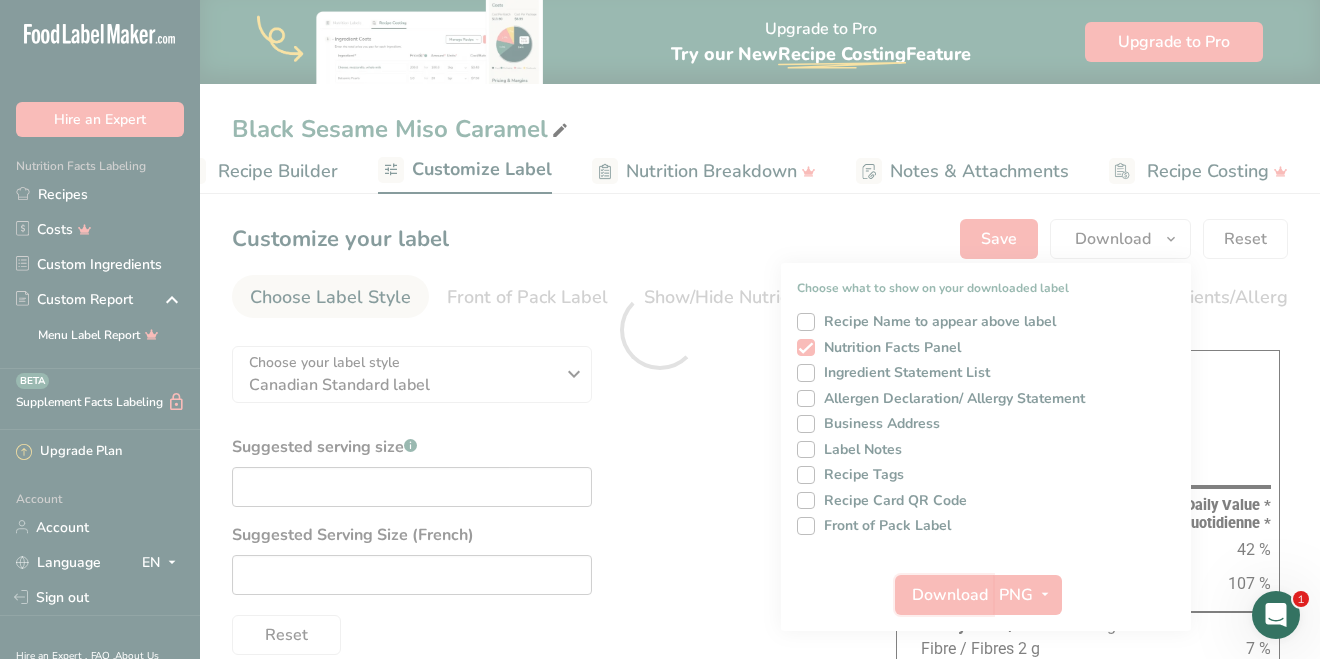 scroll, scrollTop: 0, scrollLeft: 0, axis: both 